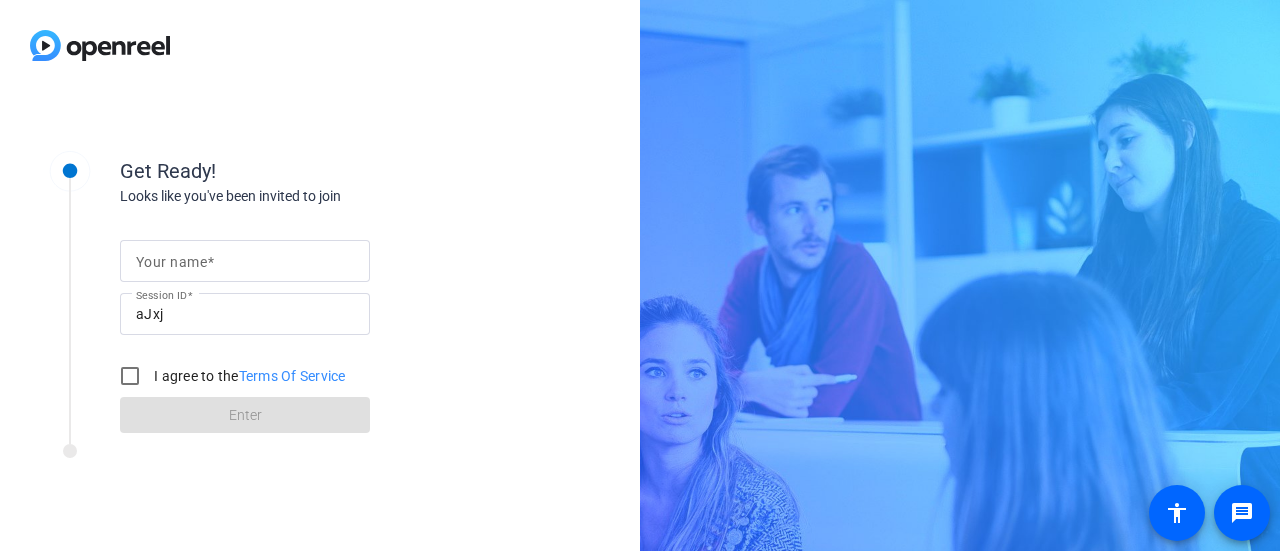 scroll, scrollTop: 0, scrollLeft: 0, axis: both 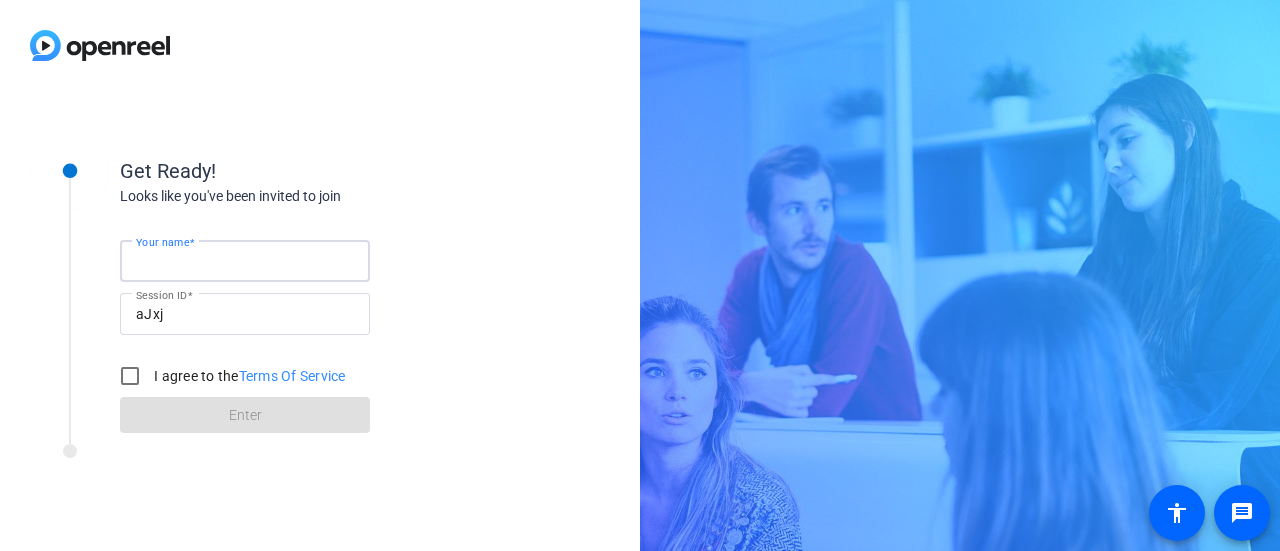 click on "Your name" at bounding box center (245, 261) 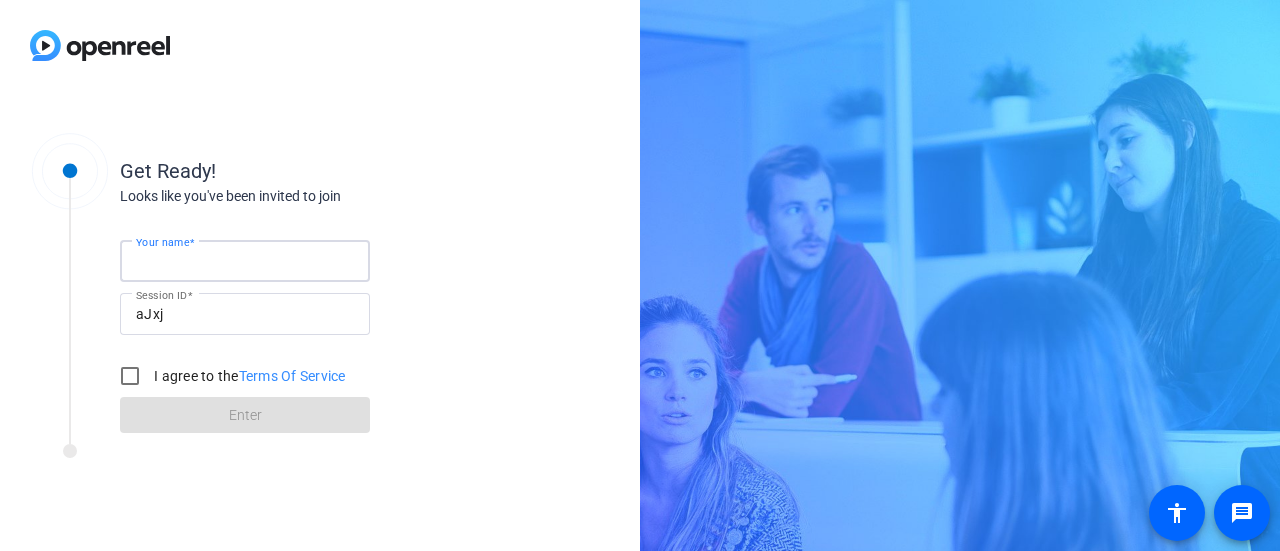 type on "[PERSON_NAME]" 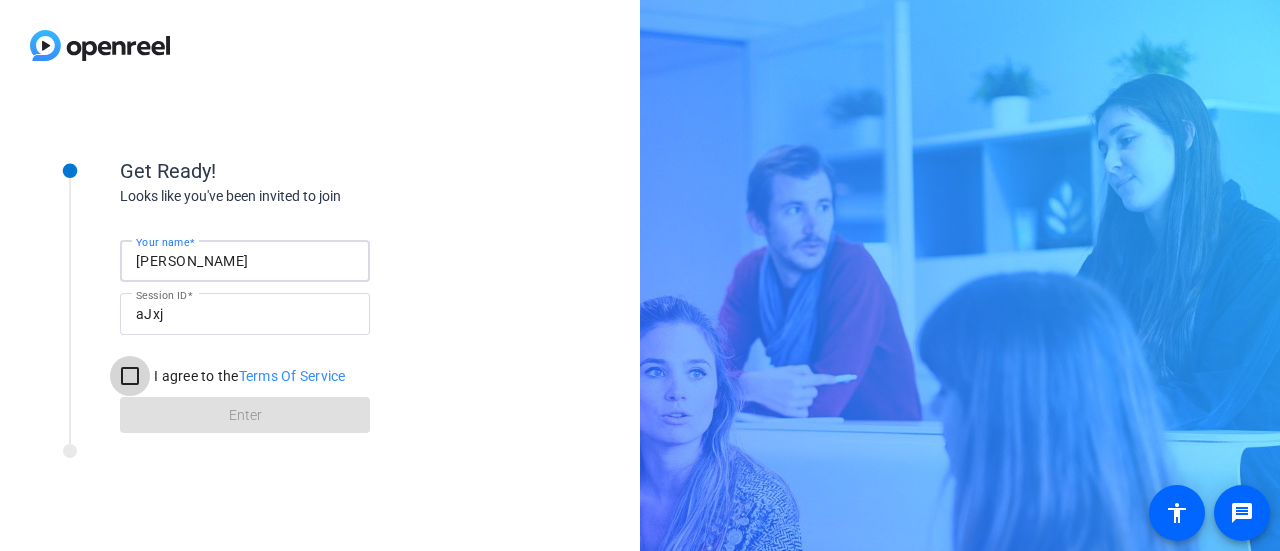 click on "I agree to the  Terms Of Service" at bounding box center [130, 376] 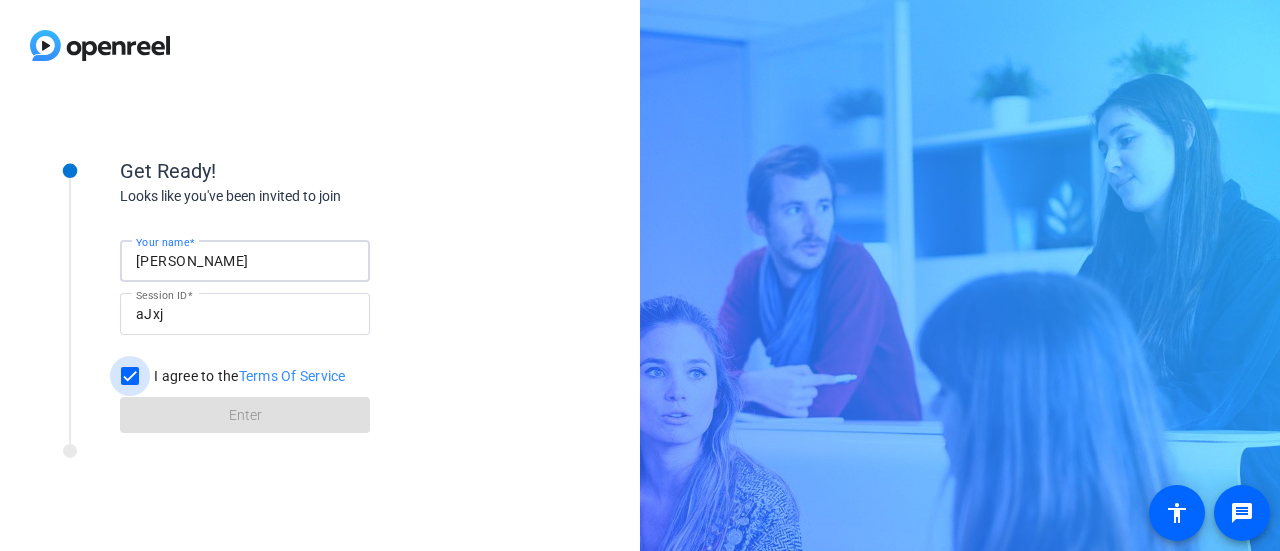 checkbox on "true" 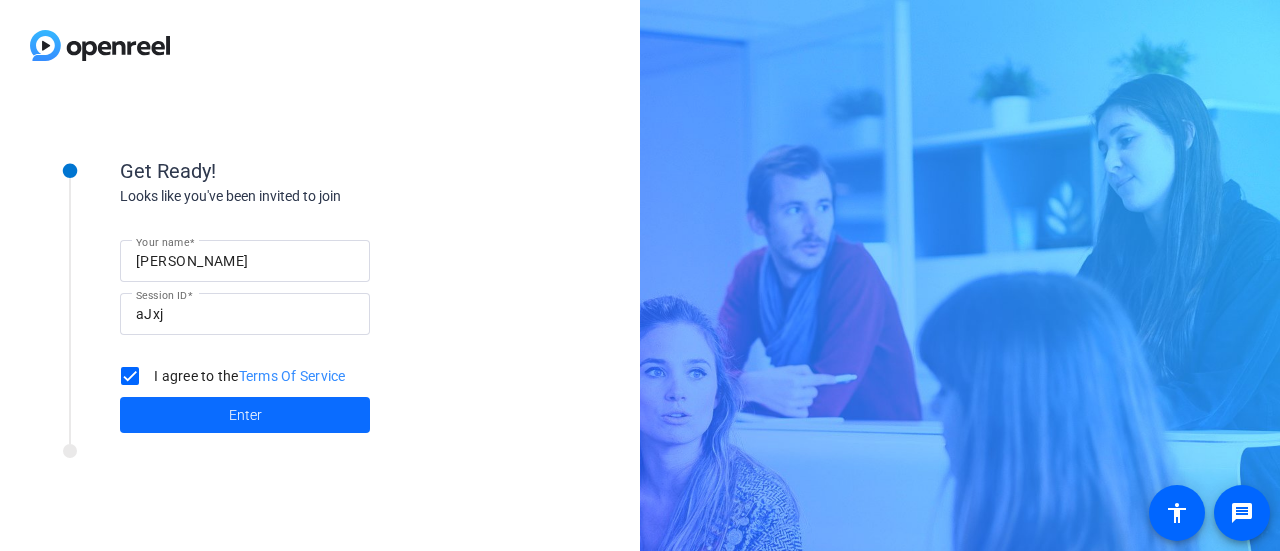 click 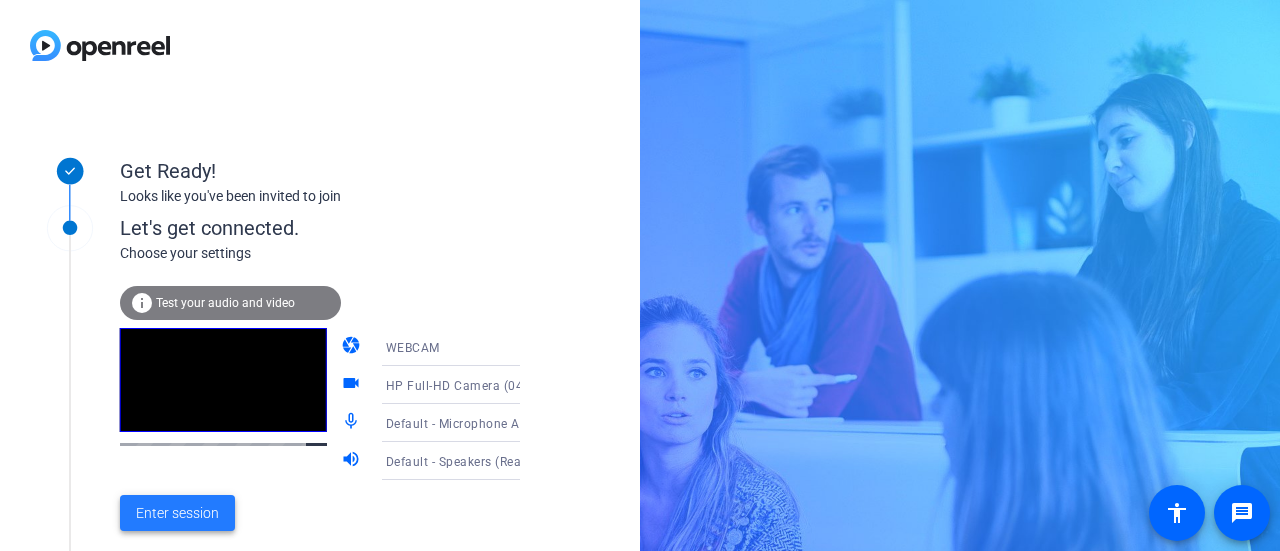 click on "Enter session" 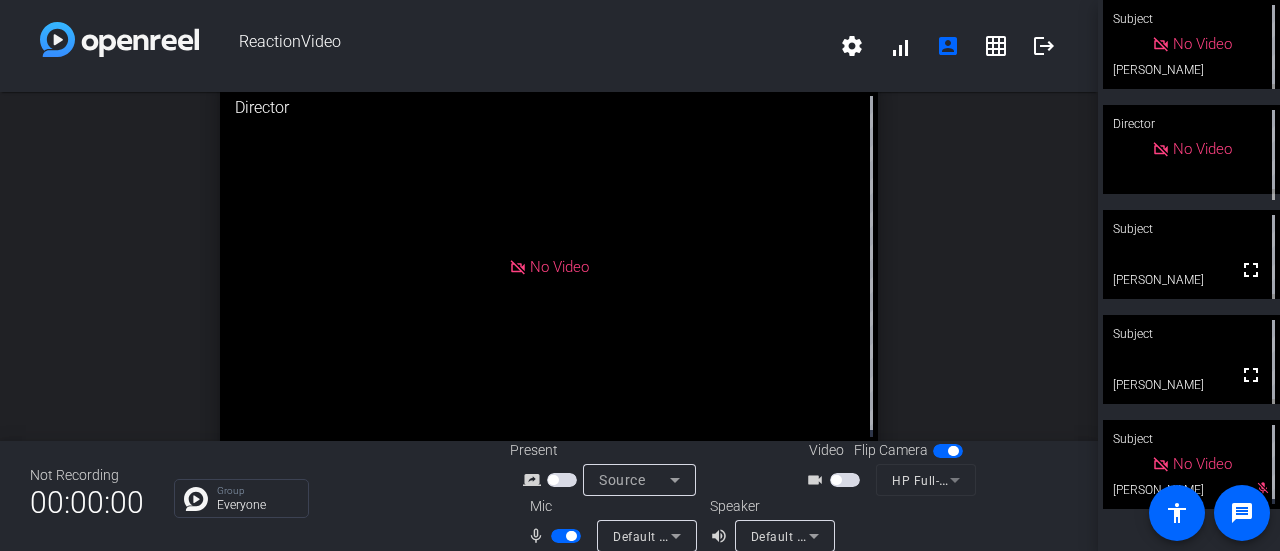 click at bounding box center (566, 536) 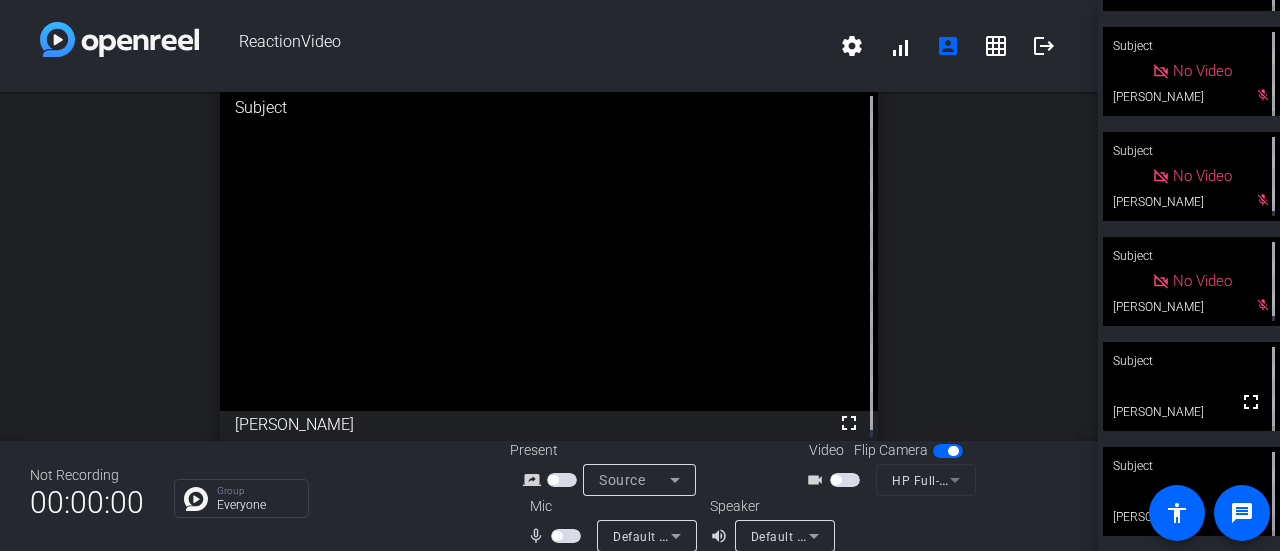scroll, scrollTop: 288, scrollLeft: 0, axis: vertical 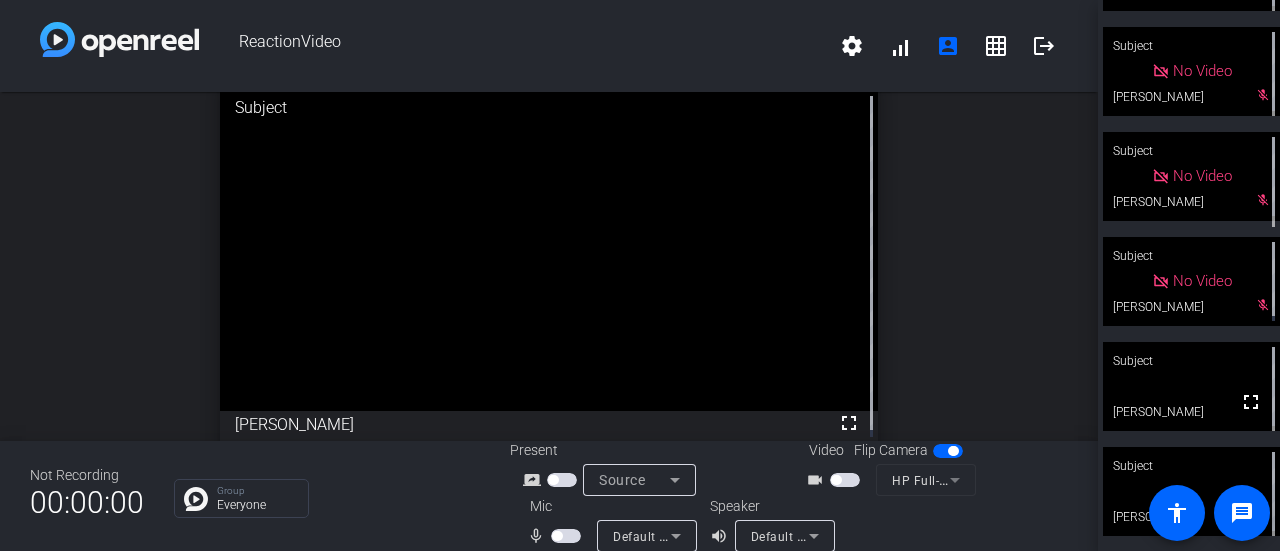 click at bounding box center [566, 536] 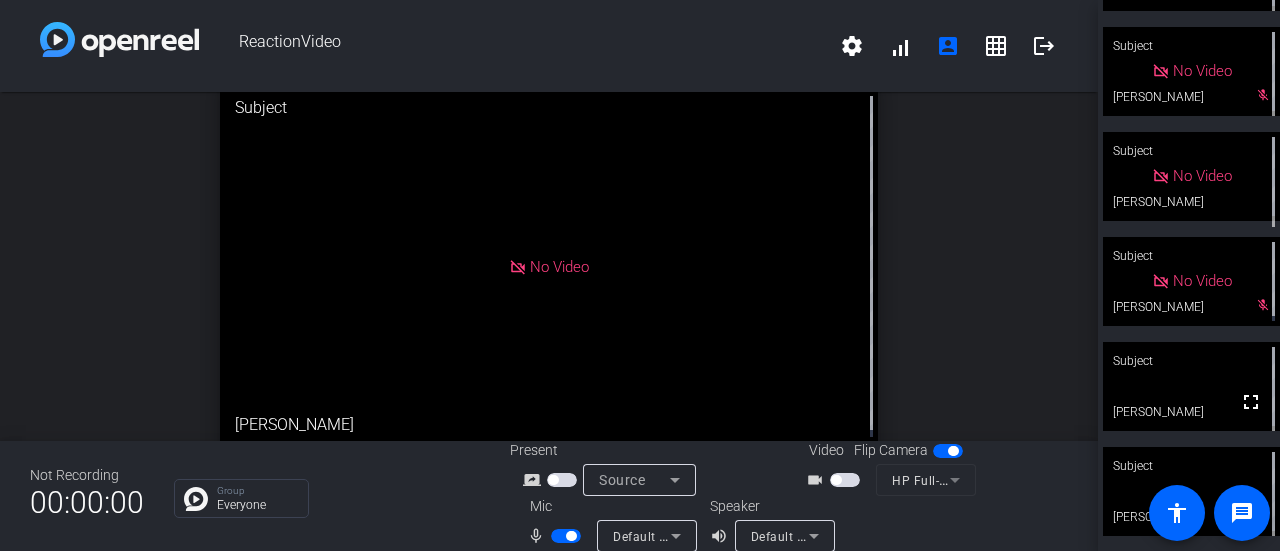 click at bounding box center [571, 536] 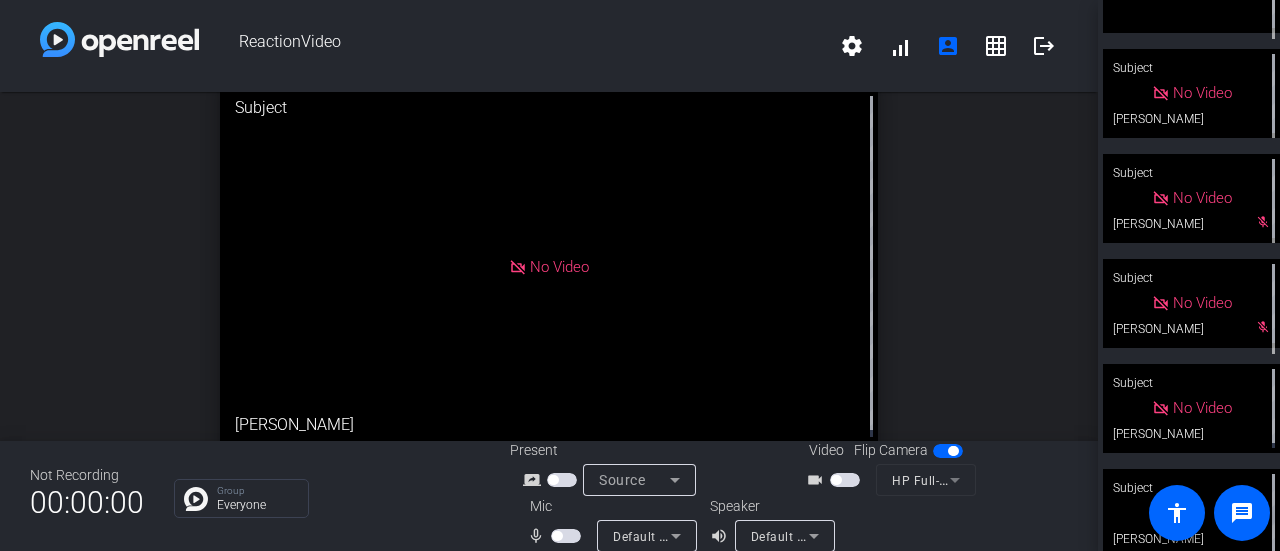 scroll, scrollTop: 288, scrollLeft: 0, axis: vertical 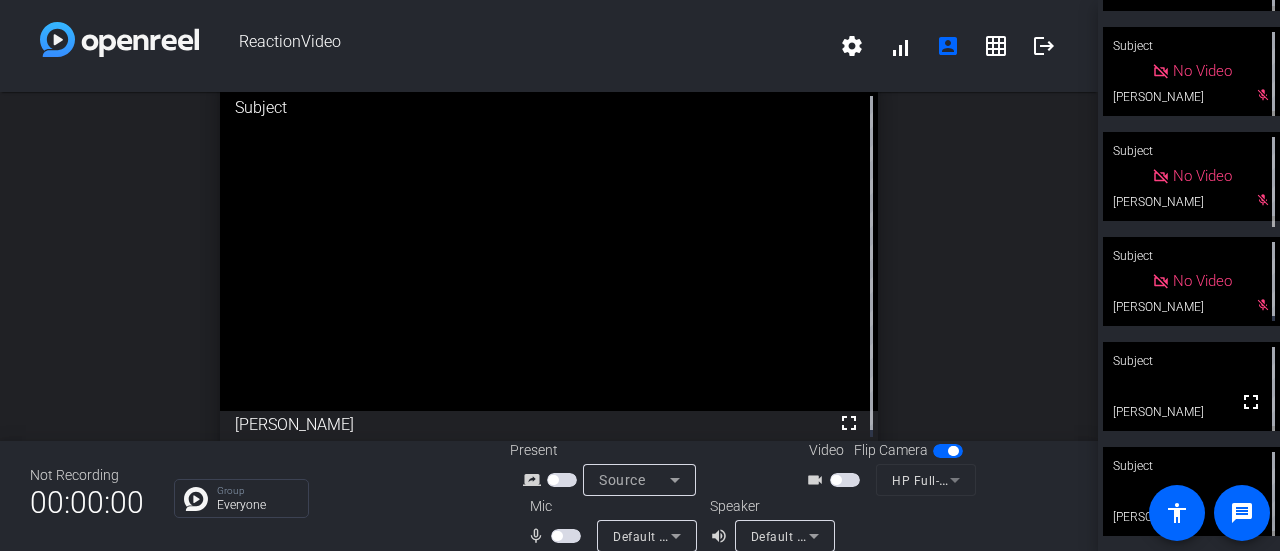 click at bounding box center [566, 536] 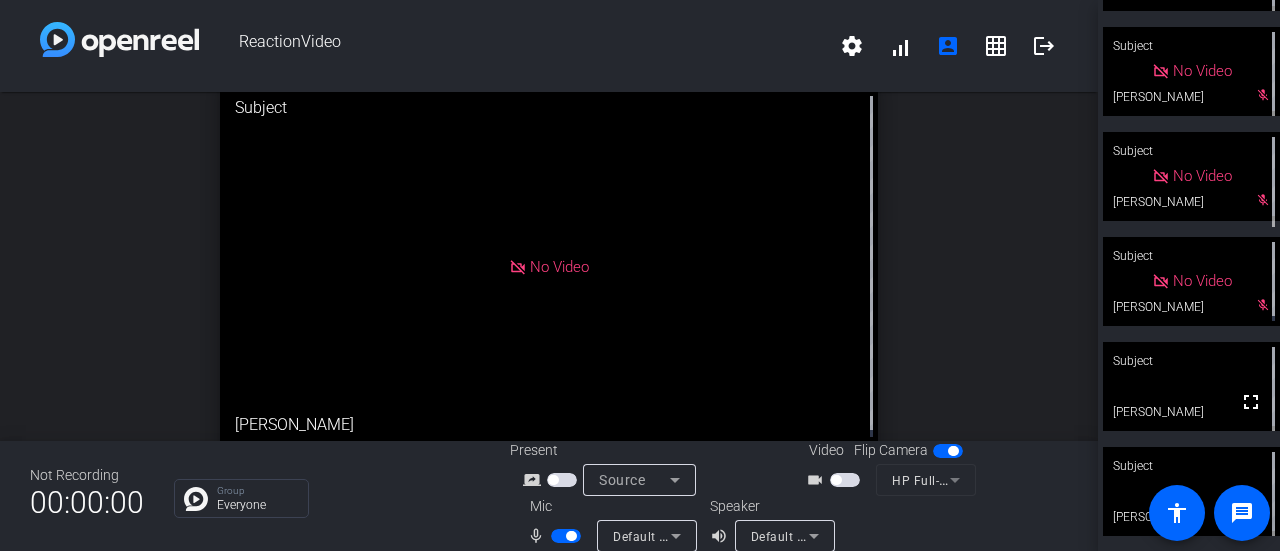 scroll, scrollTop: 7, scrollLeft: 0, axis: vertical 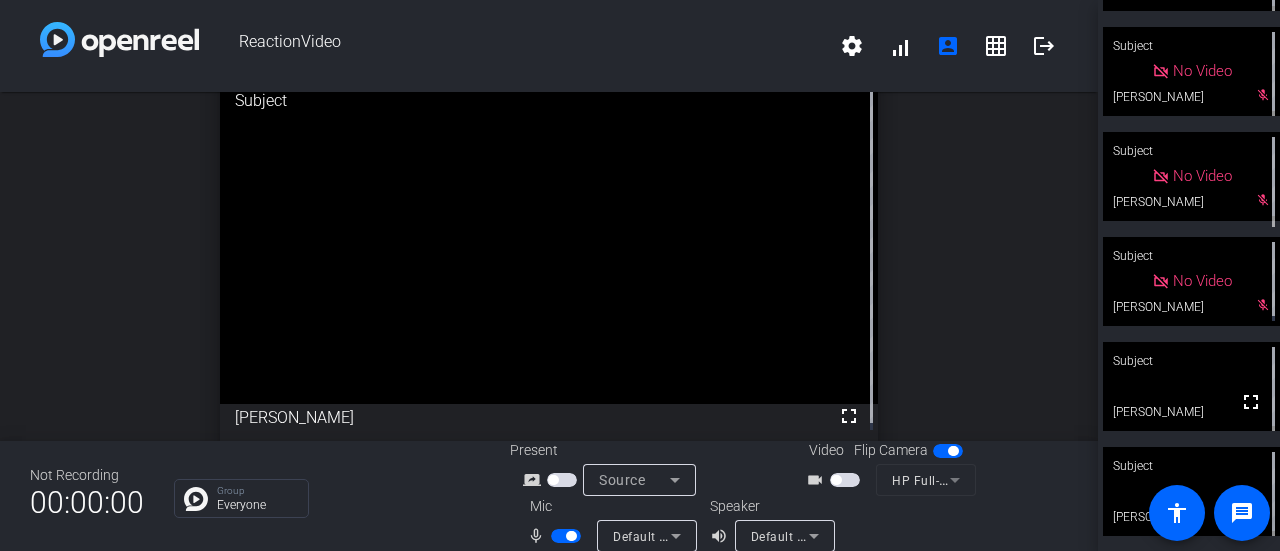 click at bounding box center [568, 536] 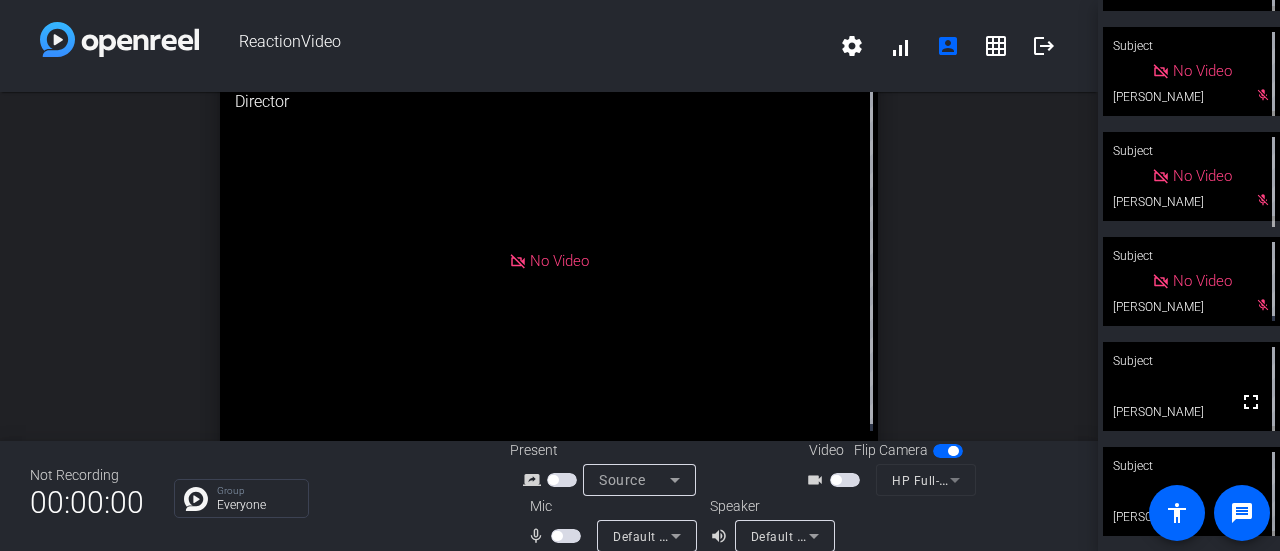 scroll, scrollTop: 7, scrollLeft: 0, axis: vertical 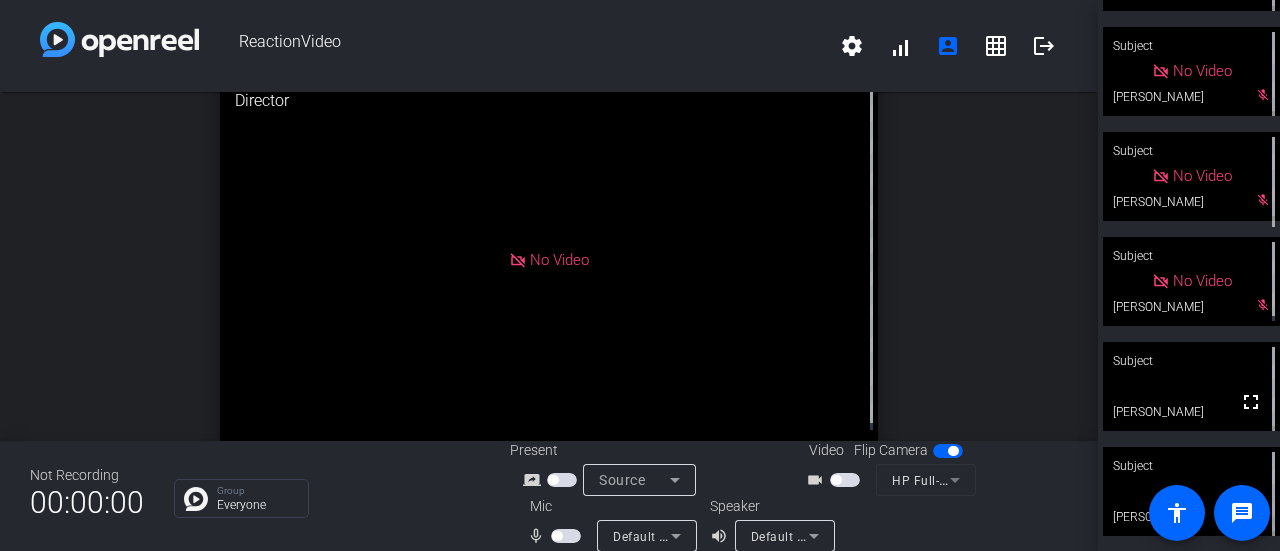 click at bounding box center (566, 536) 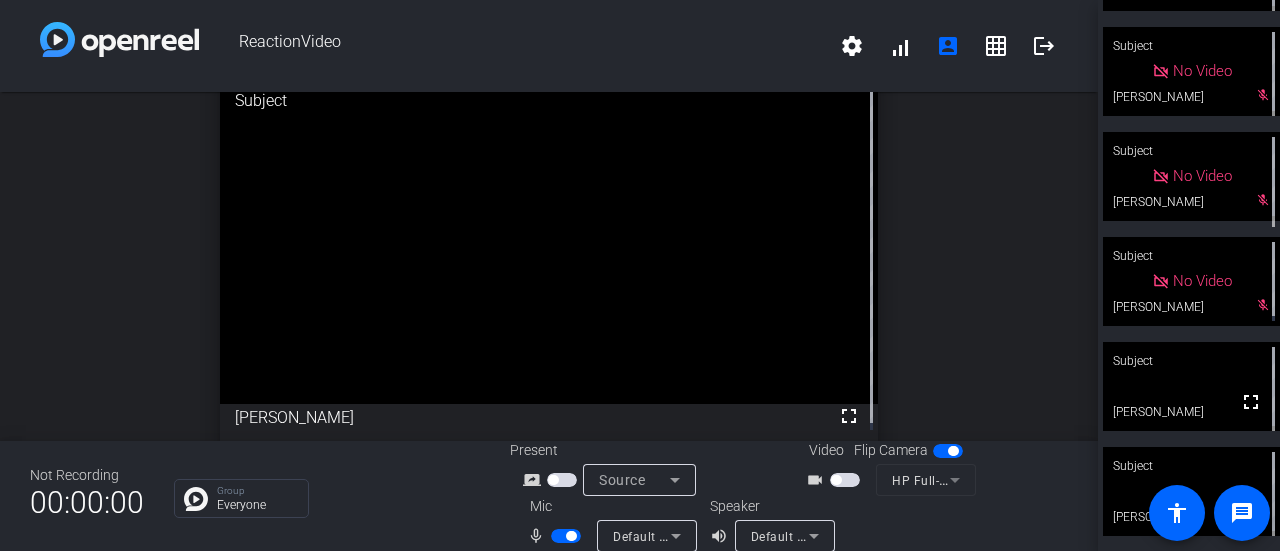 click at bounding box center [566, 536] 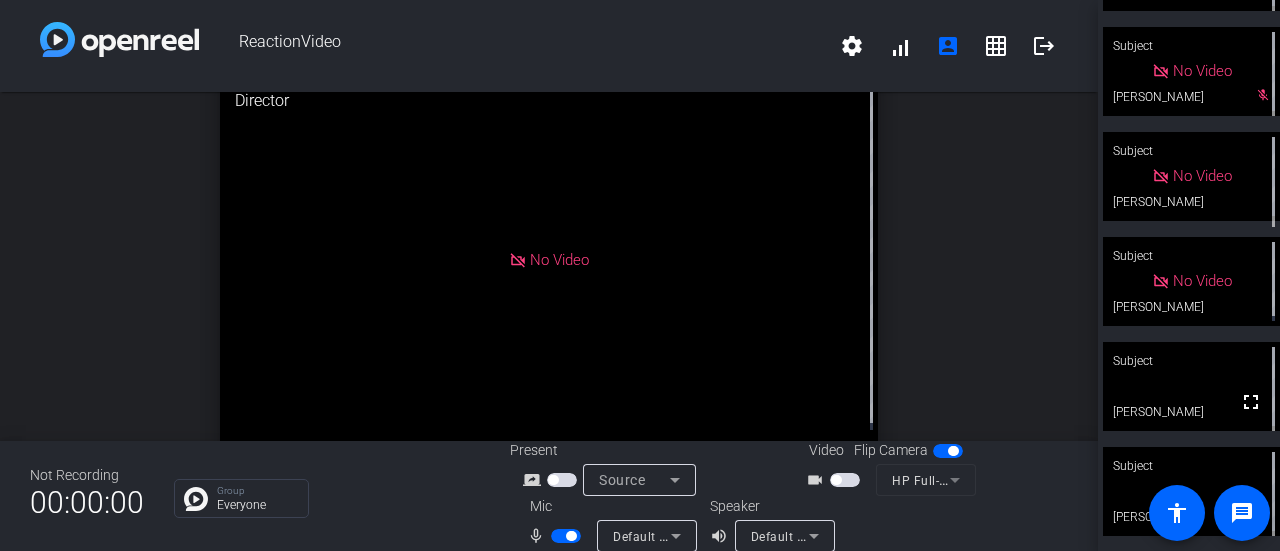 click at bounding box center (571, 536) 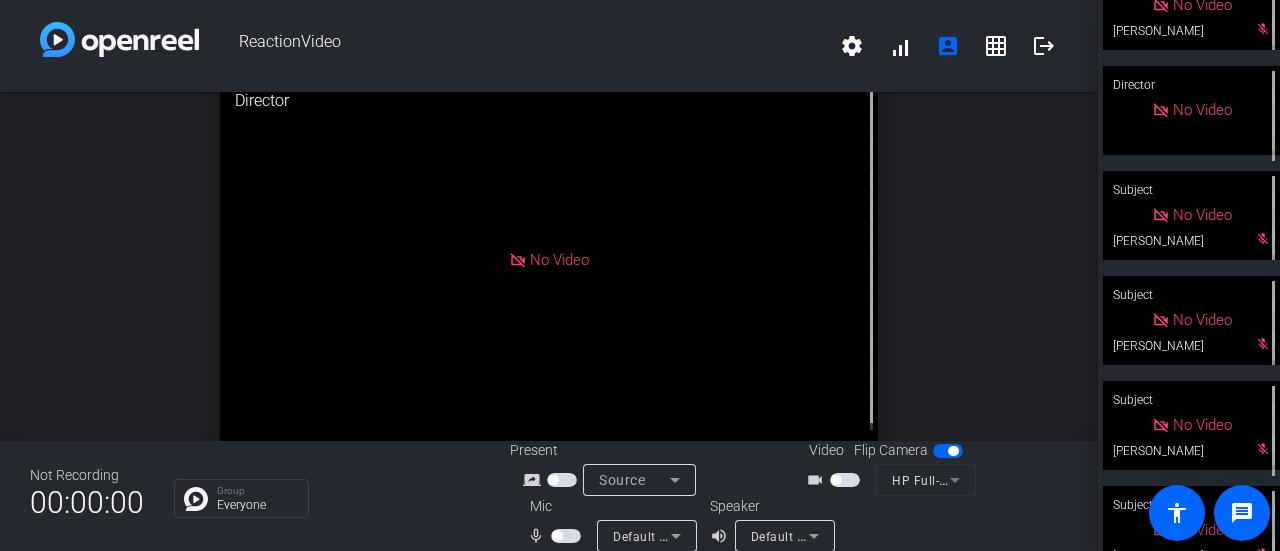 scroll, scrollTop: 0, scrollLeft: 0, axis: both 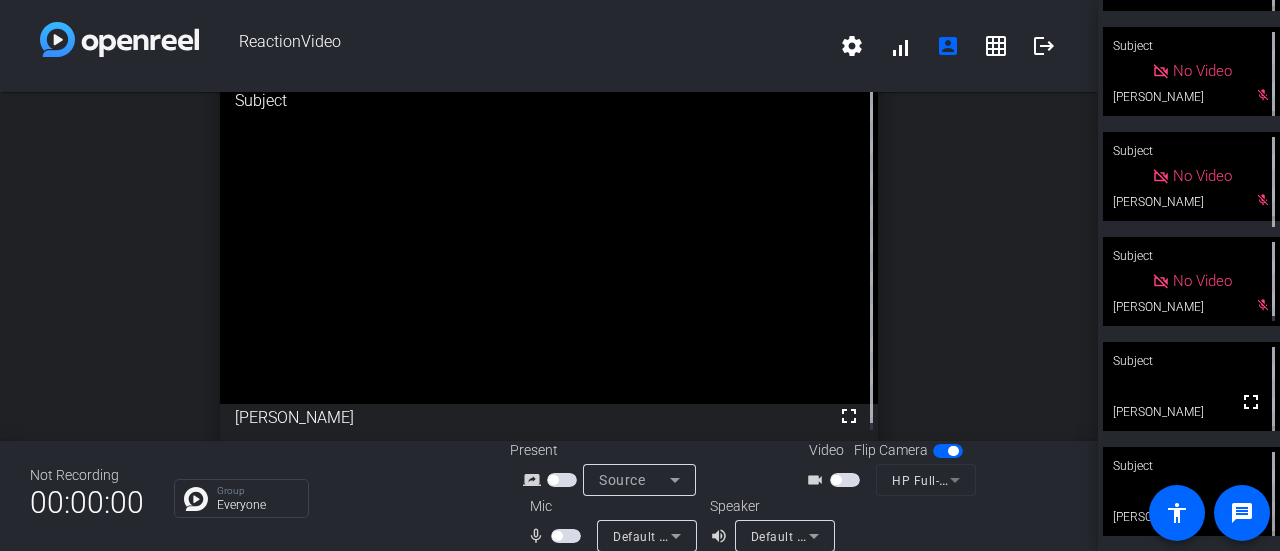 click on "Subject" 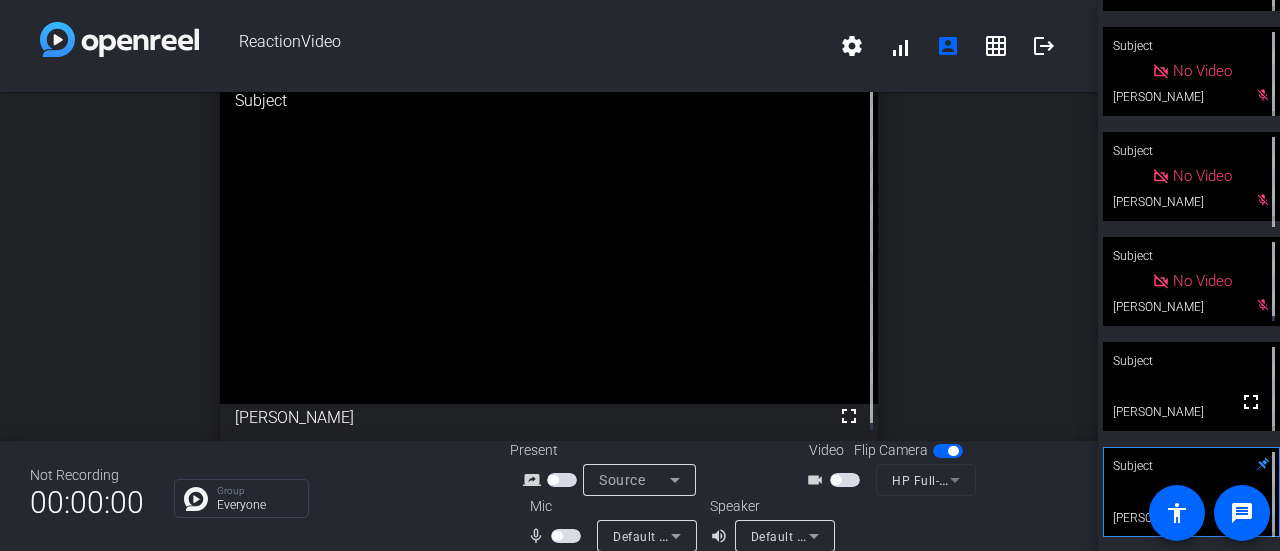 click on "Subject" 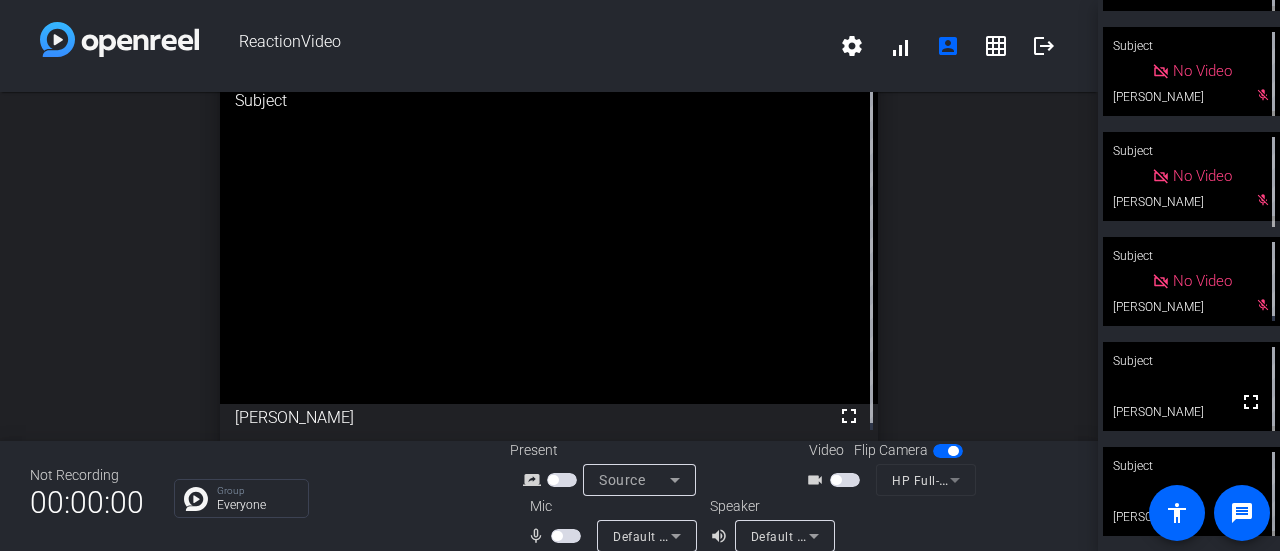 click on "Subject" 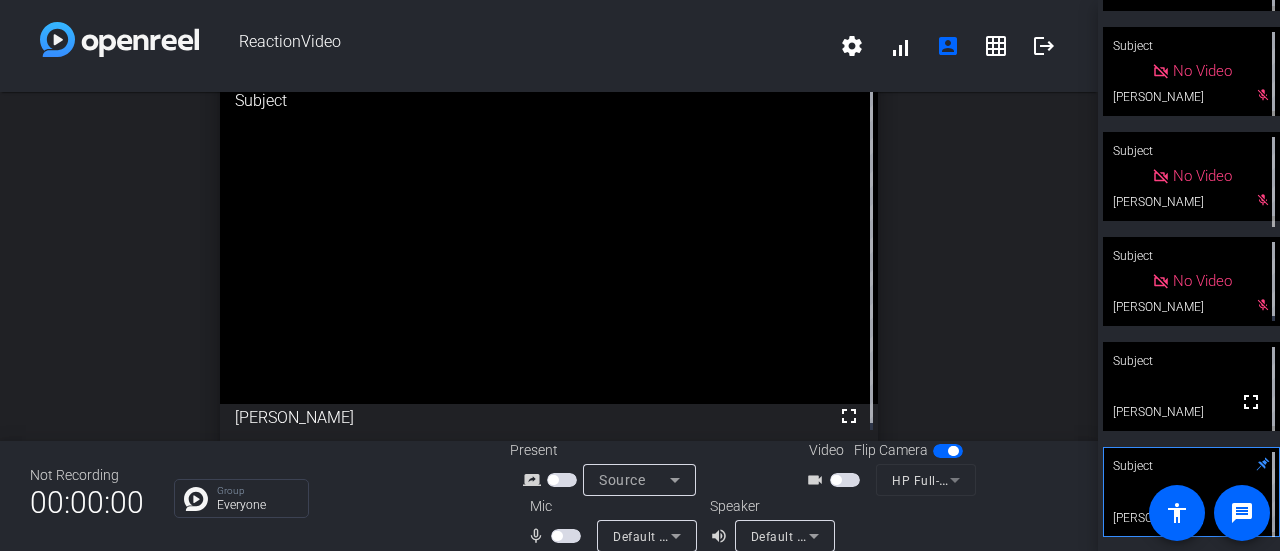 click on "Subject" 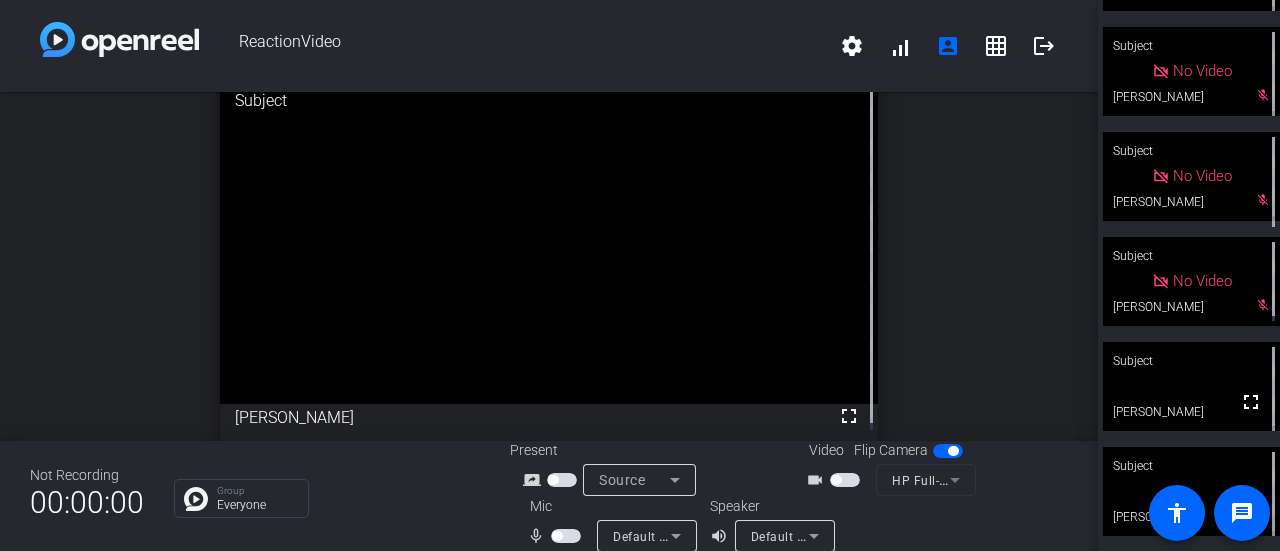 click on "Subject" 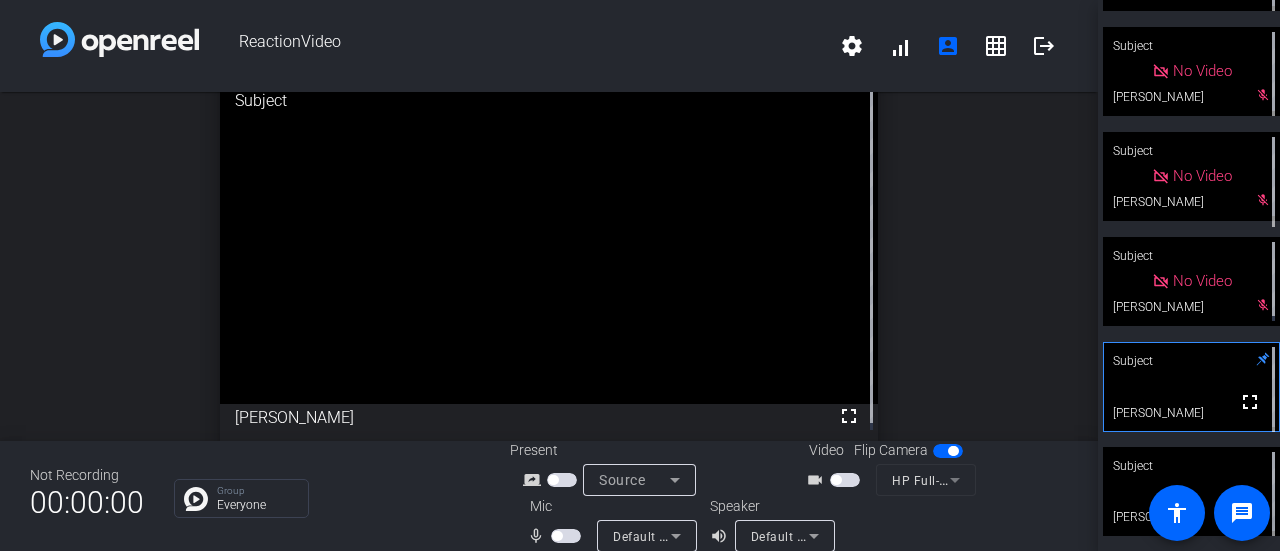 click at bounding box center [566, 536] 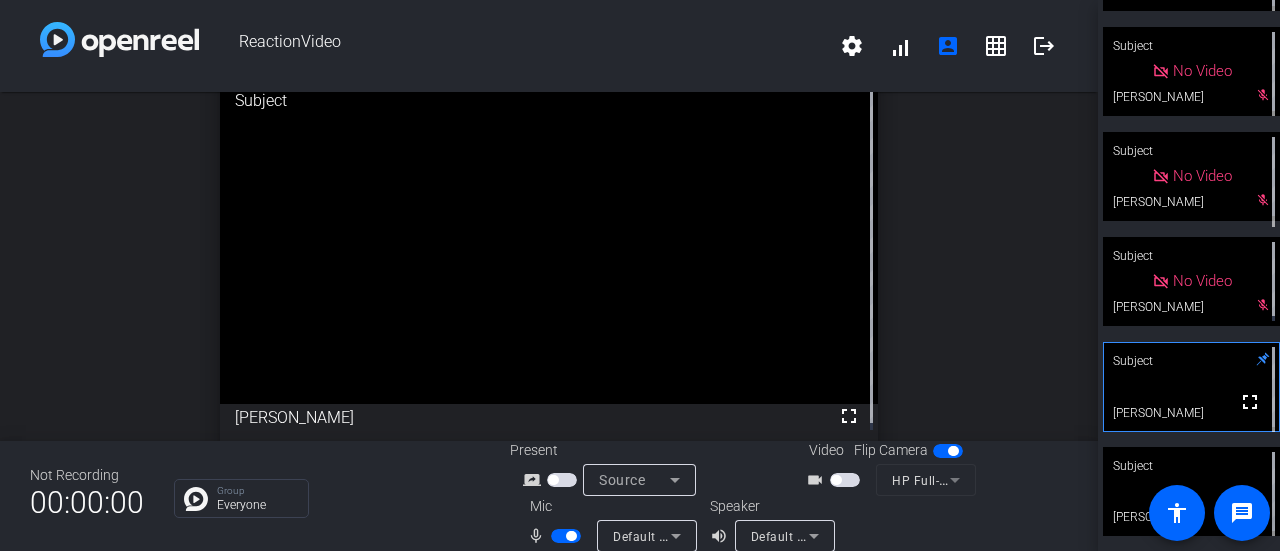 click at bounding box center (566, 536) 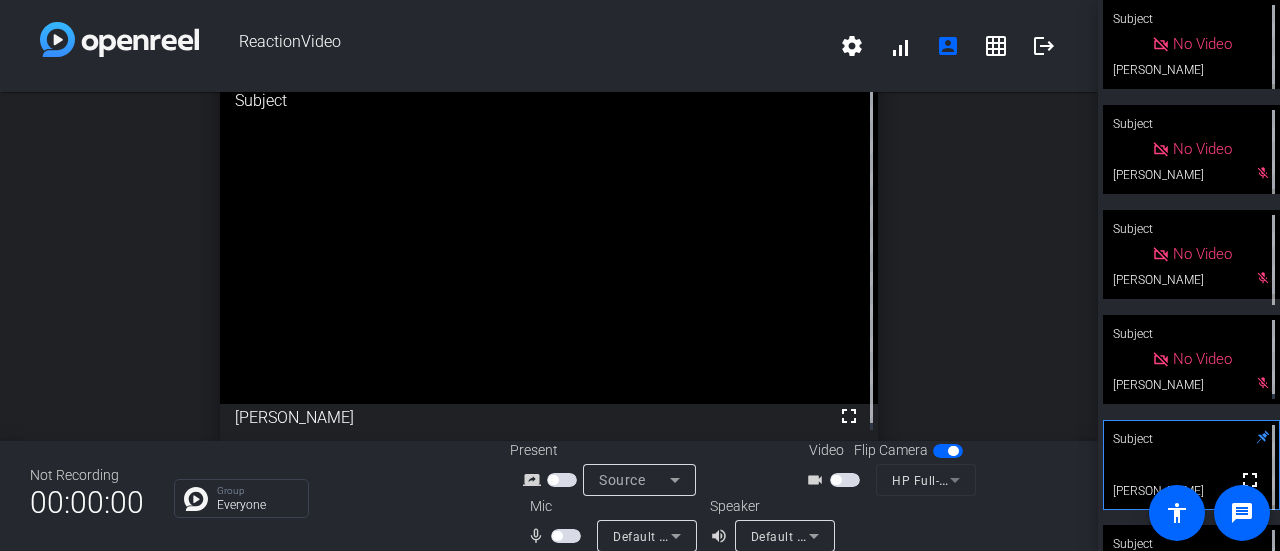 scroll, scrollTop: 288, scrollLeft: 0, axis: vertical 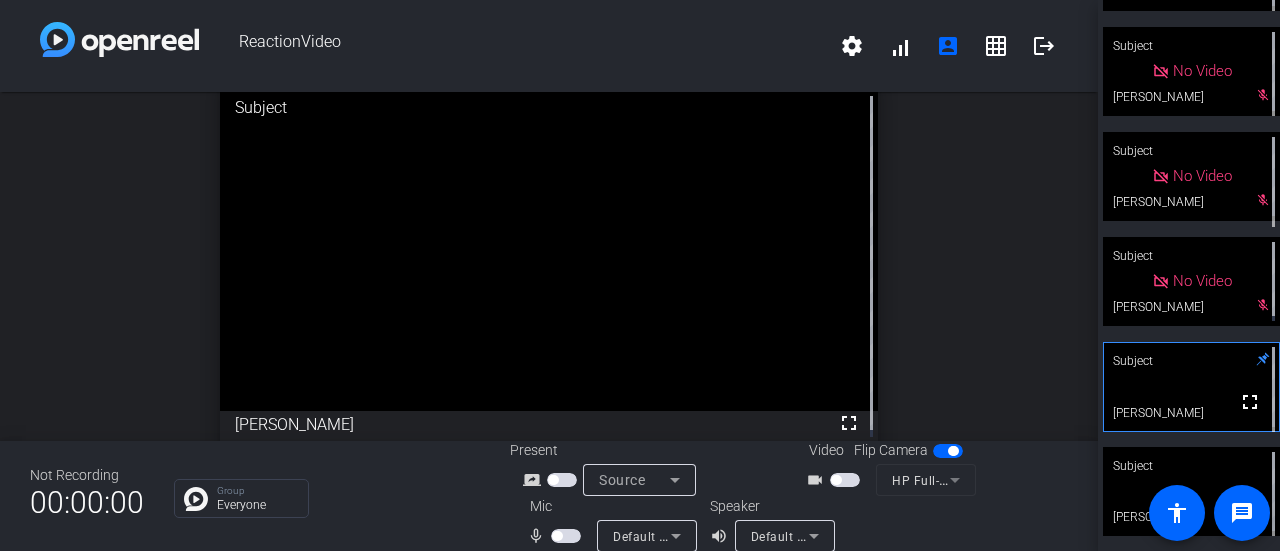 drag, startPoint x: 1098, startPoint y: 344, endPoint x: 1104, endPoint y: 408, distance: 64.28063 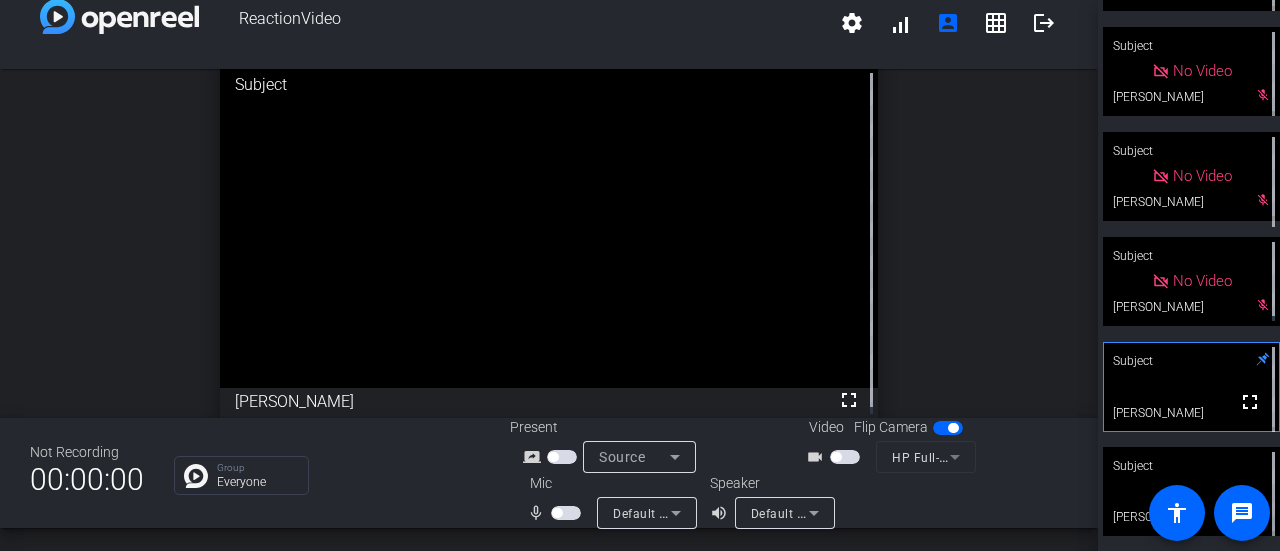 scroll, scrollTop: 0, scrollLeft: 0, axis: both 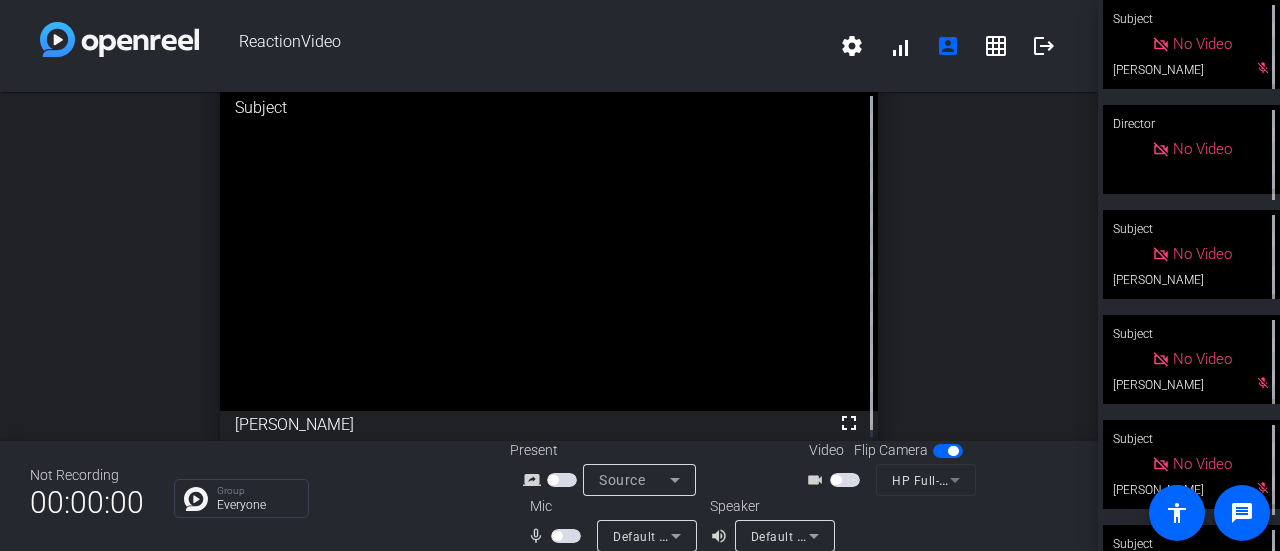 click at bounding box center (566, 536) 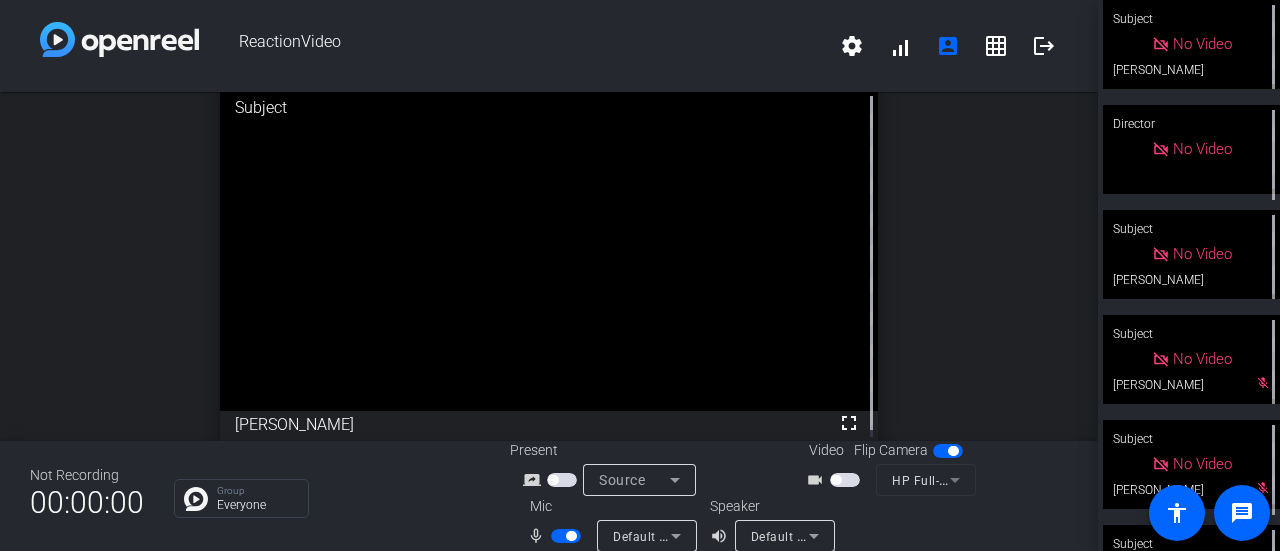 click at bounding box center (566, 536) 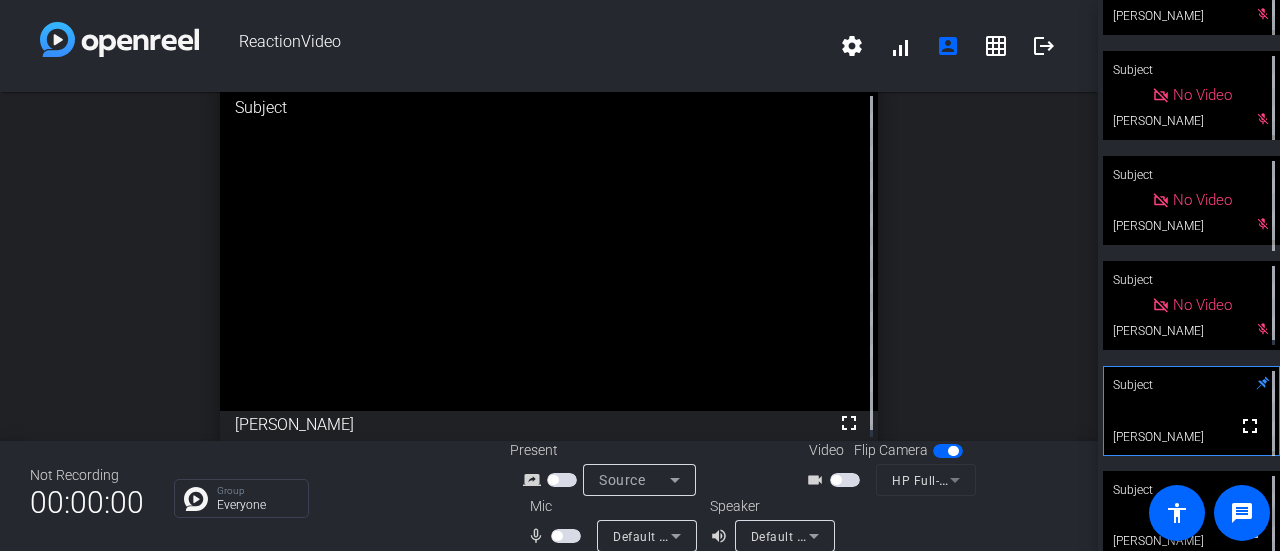 scroll, scrollTop: 288, scrollLeft: 0, axis: vertical 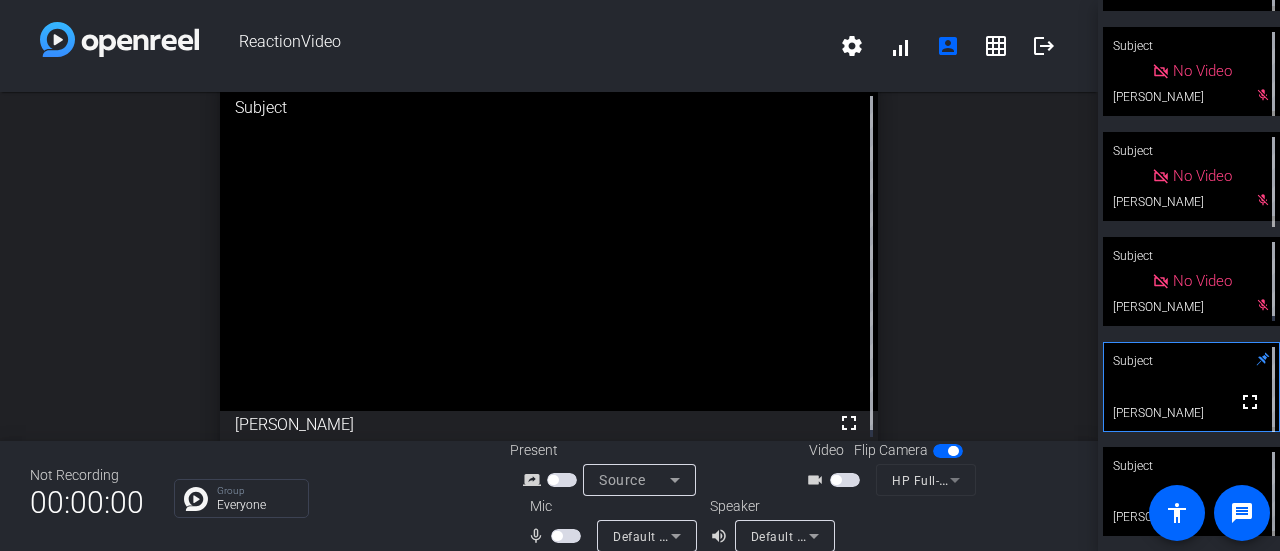 click on "Subject" 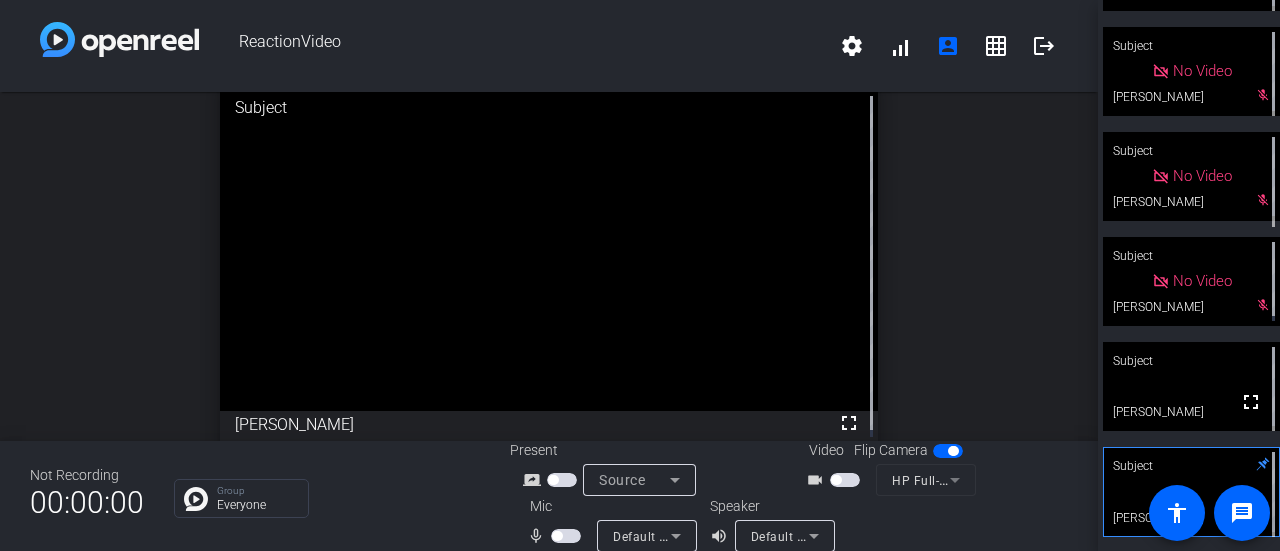 click 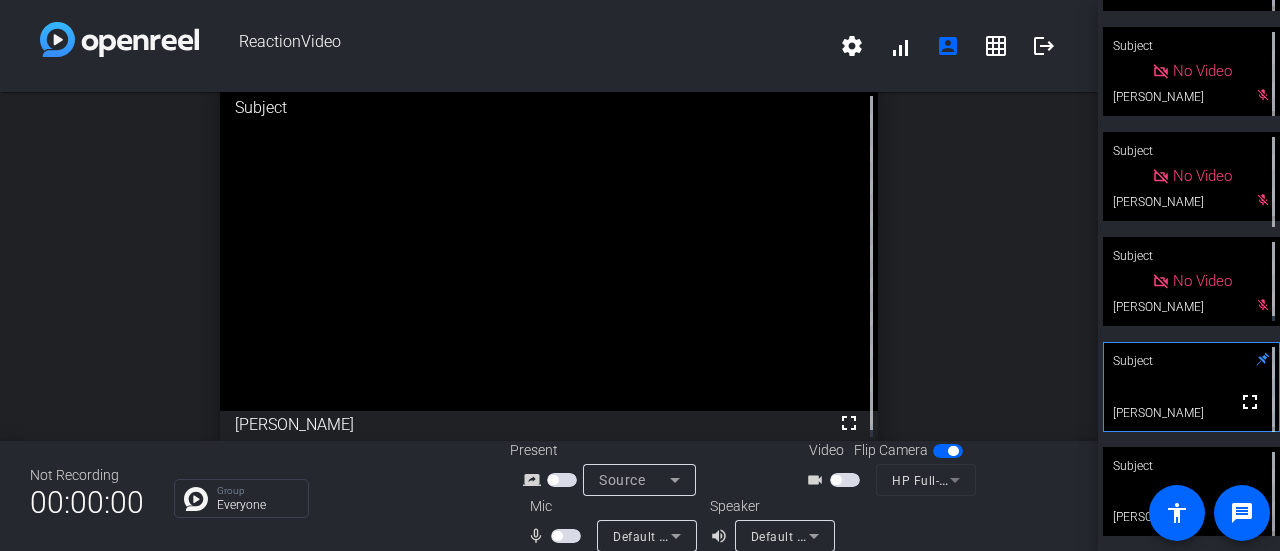 click on "Subject" 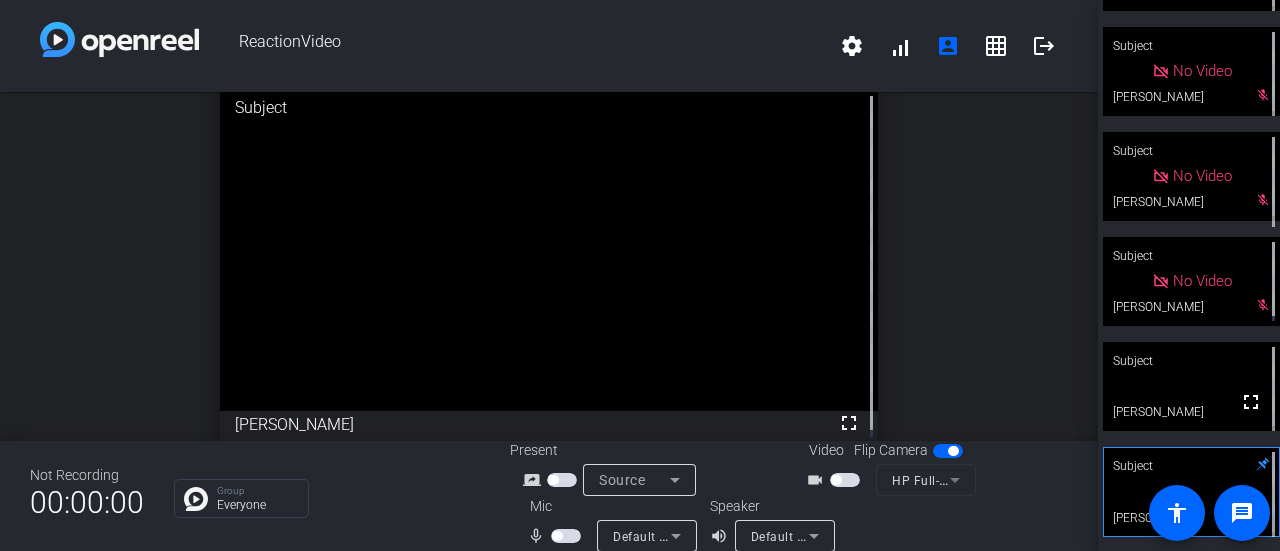 scroll, scrollTop: 0, scrollLeft: 0, axis: both 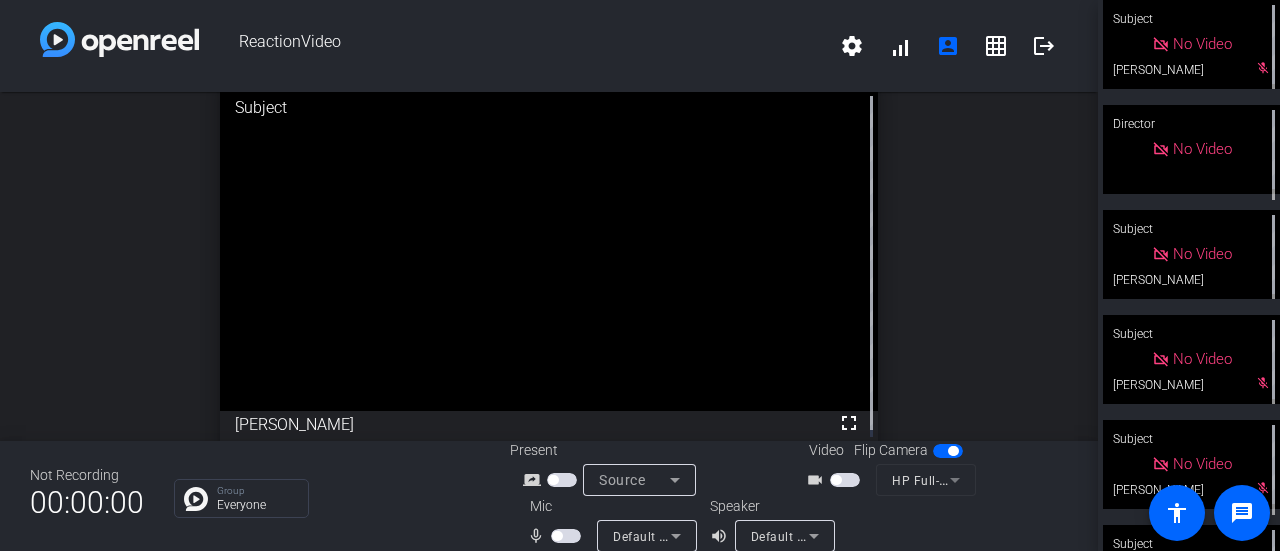 click at bounding box center (566, 536) 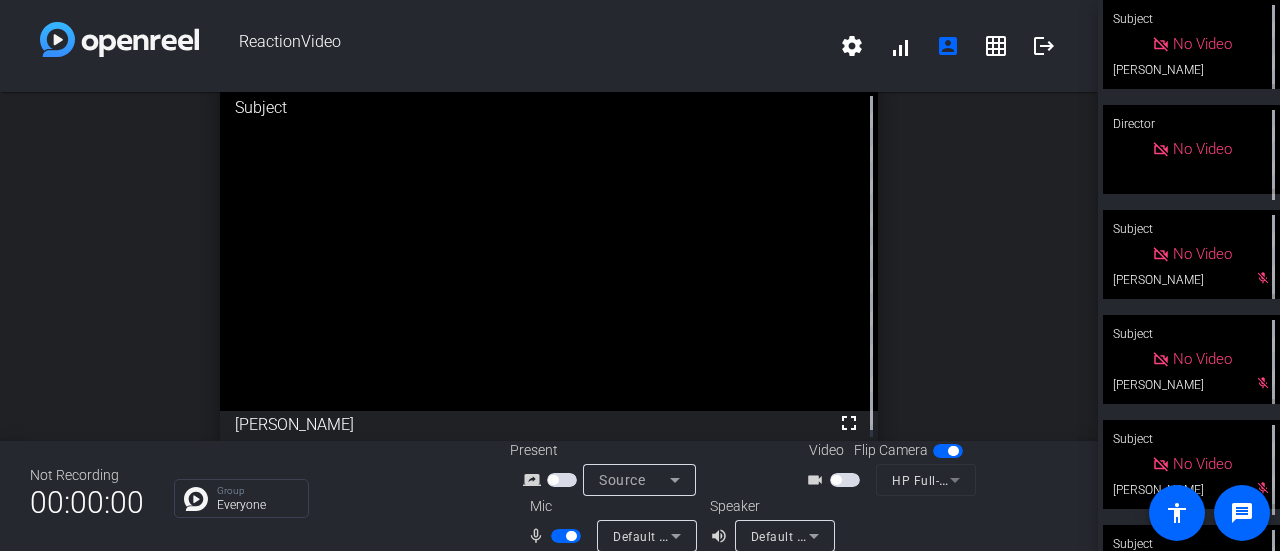 click on "mic_none" at bounding box center (562, 536) 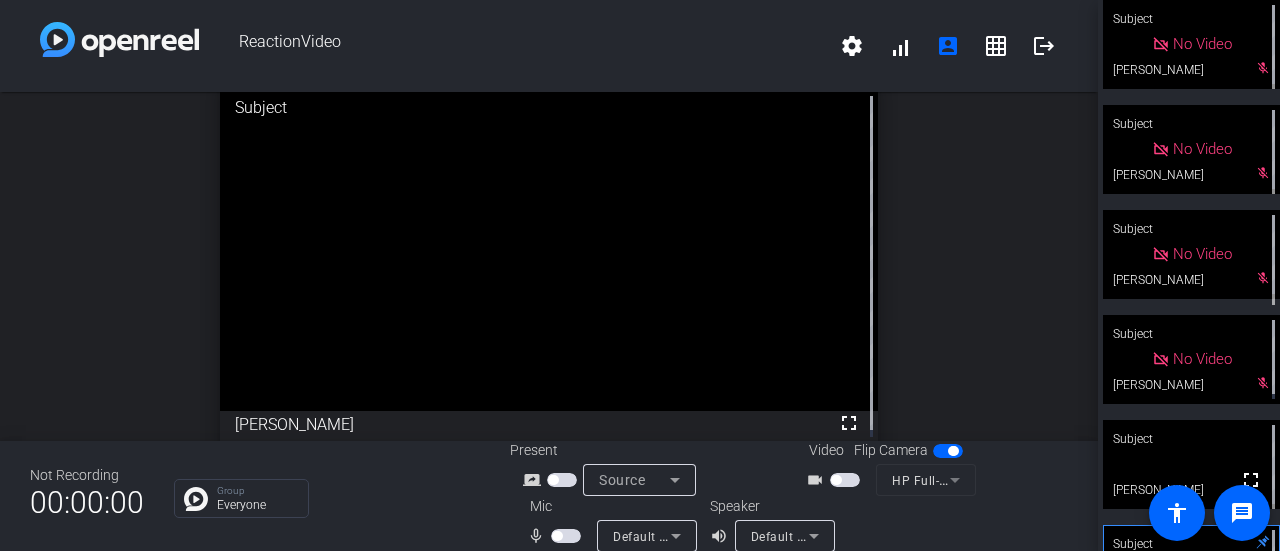 scroll, scrollTop: 288, scrollLeft: 0, axis: vertical 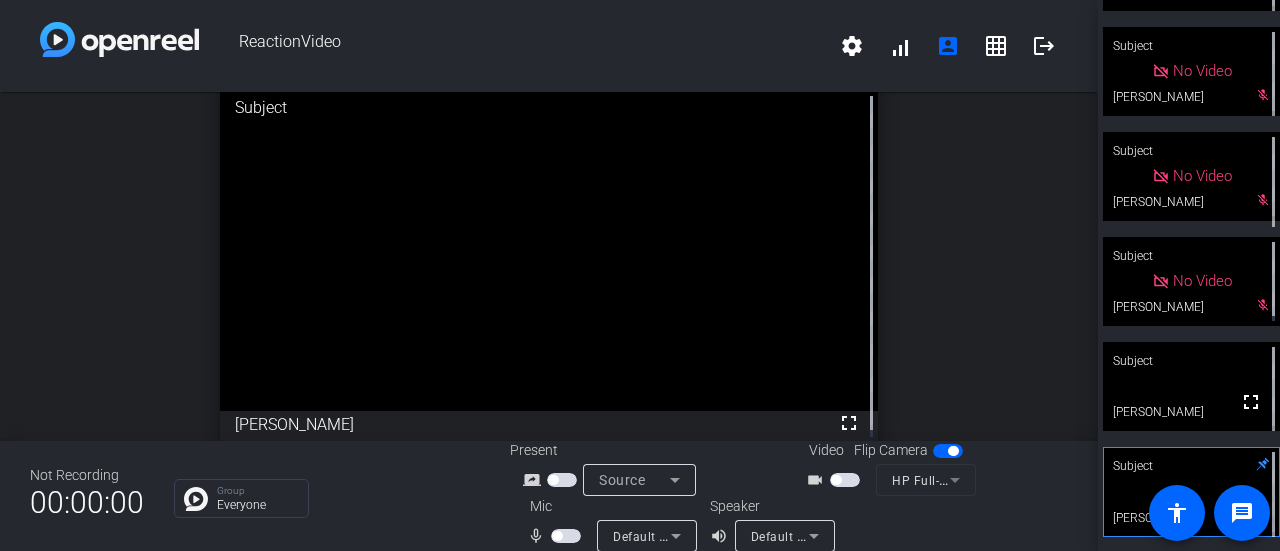 click on "Subject" 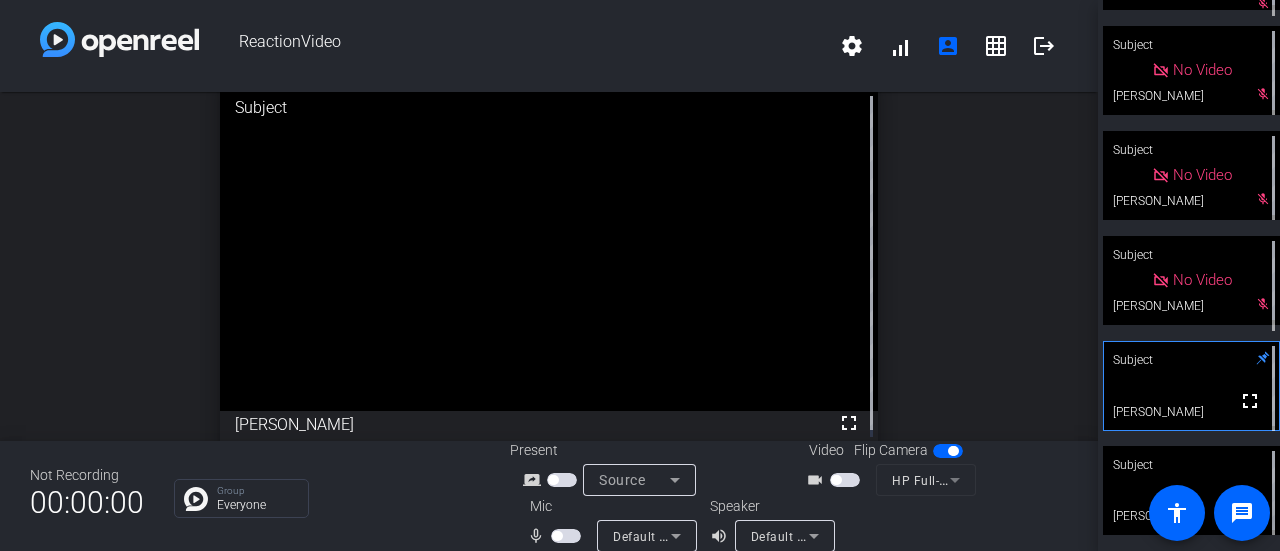 scroll, scrollTop: 184, scrollLeft: 0, axis: vertical 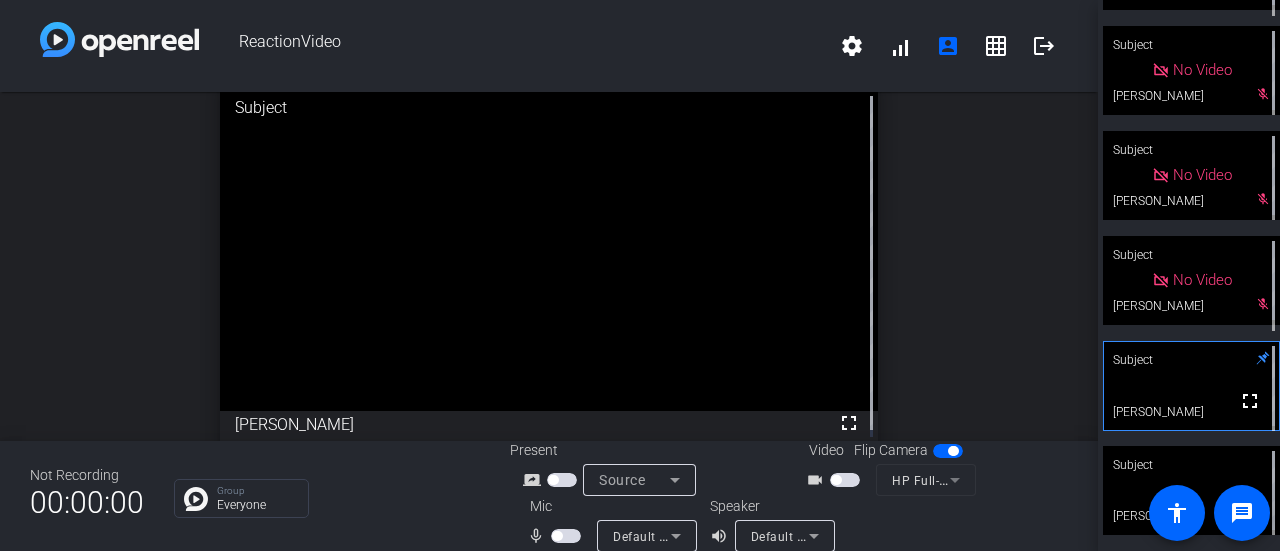 click at bounding box center (566, 536) 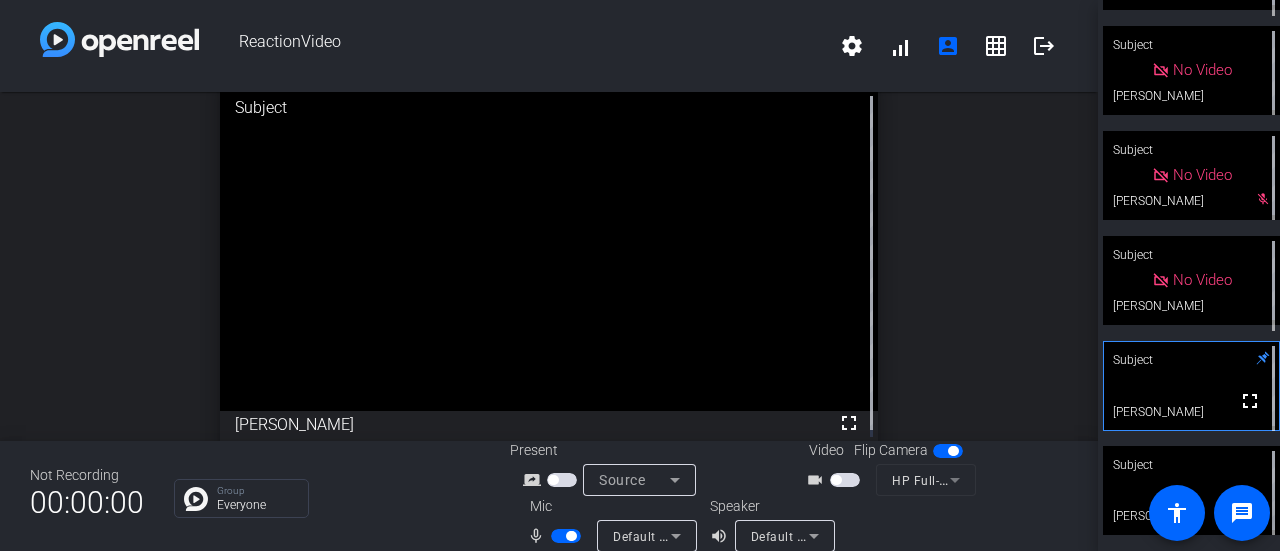 click at bounding box center [571, 536] 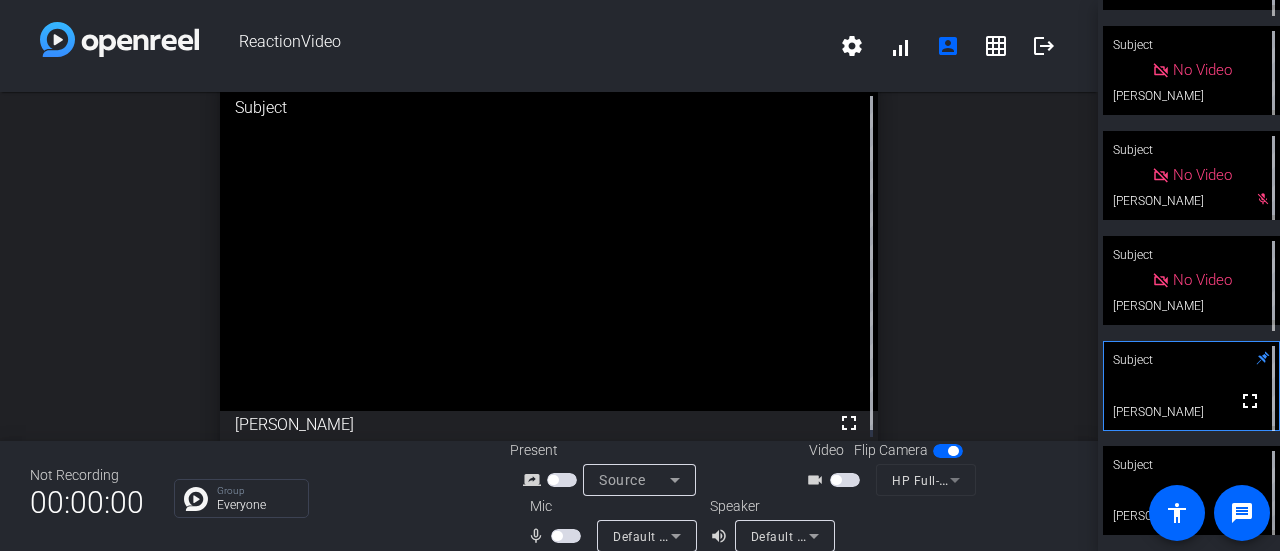 scroll, scrollTop: 7, scrollLeft: 0, axis: vertical 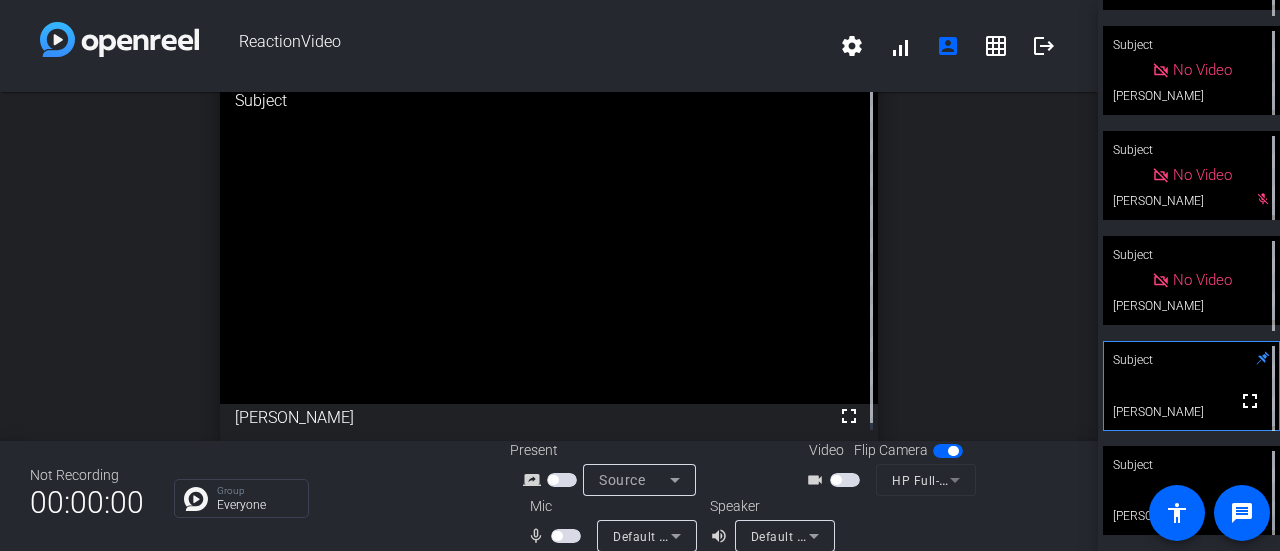 drag, startPoint x: 1077, startPoint y: 257, endPoint x: 1078, endPoint y: 275, distance: 18.027756 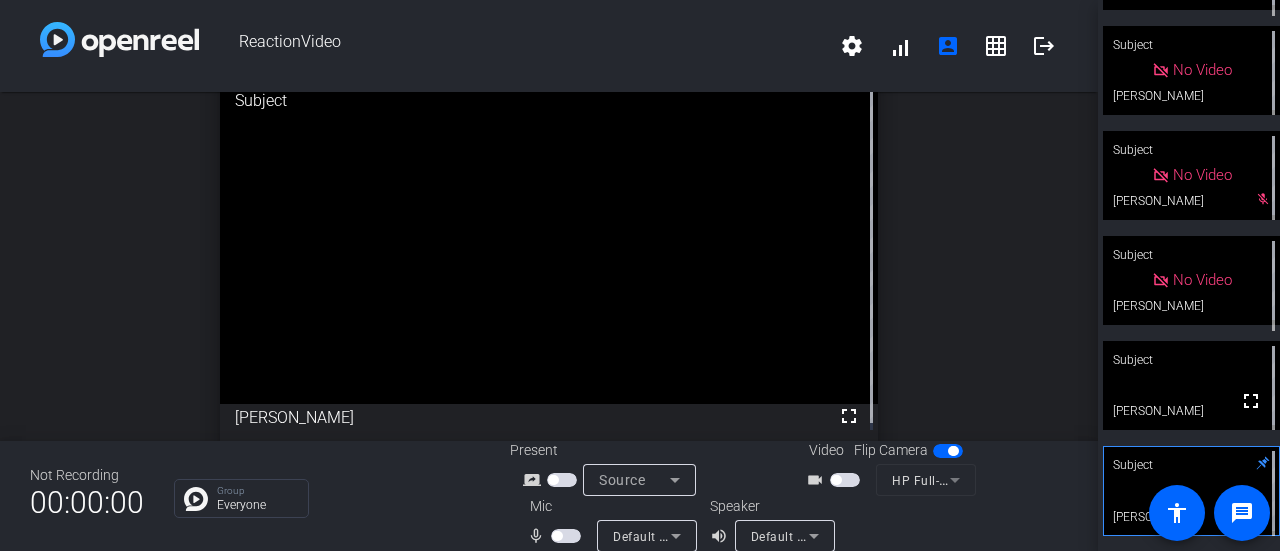 click at bounding box center (568, 535) 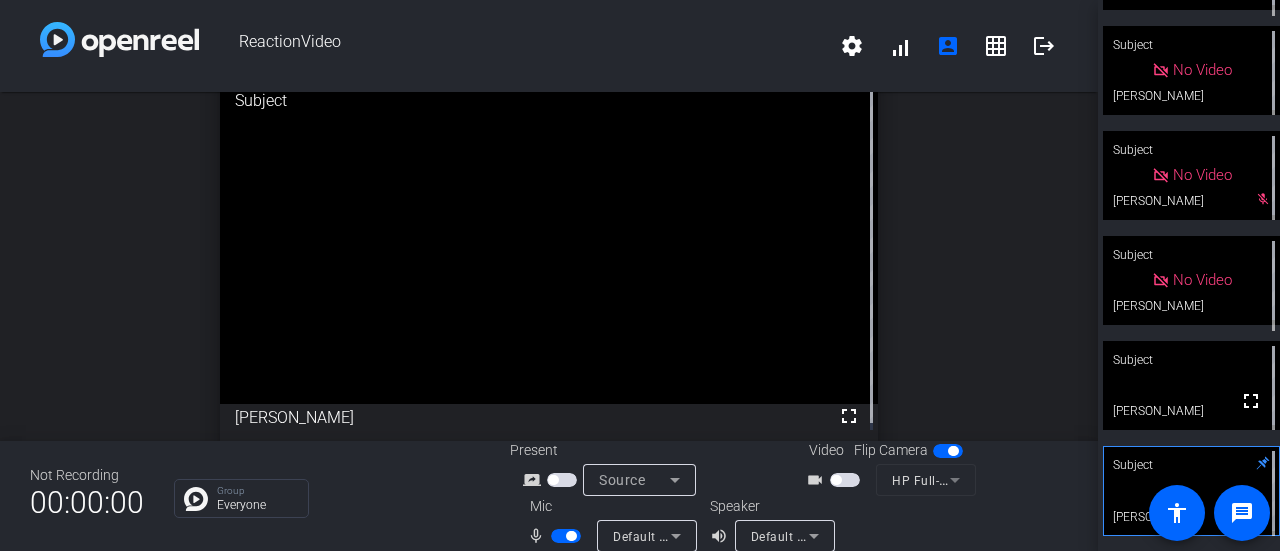 drag, startPoint x: 567, startPoint y: 535, endPoint x: 587, endPoint y: 531, distance: 20.396078 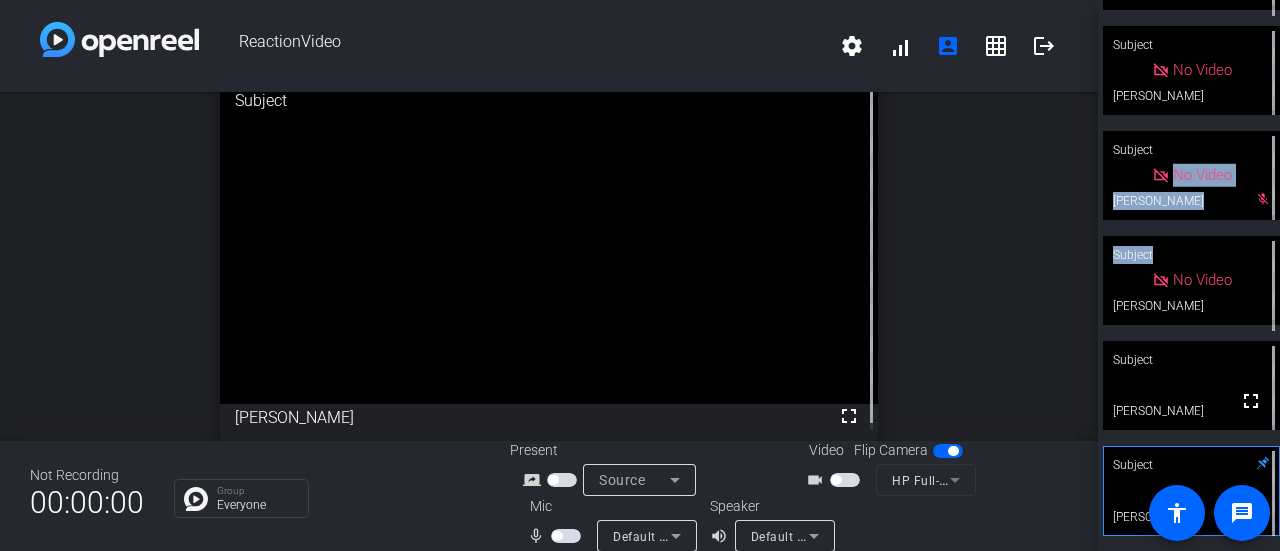 drag, startPoint x: 1268, startPoint y: 239, endPoint x: 1270, endPoint y: 193, distance: 46.043457 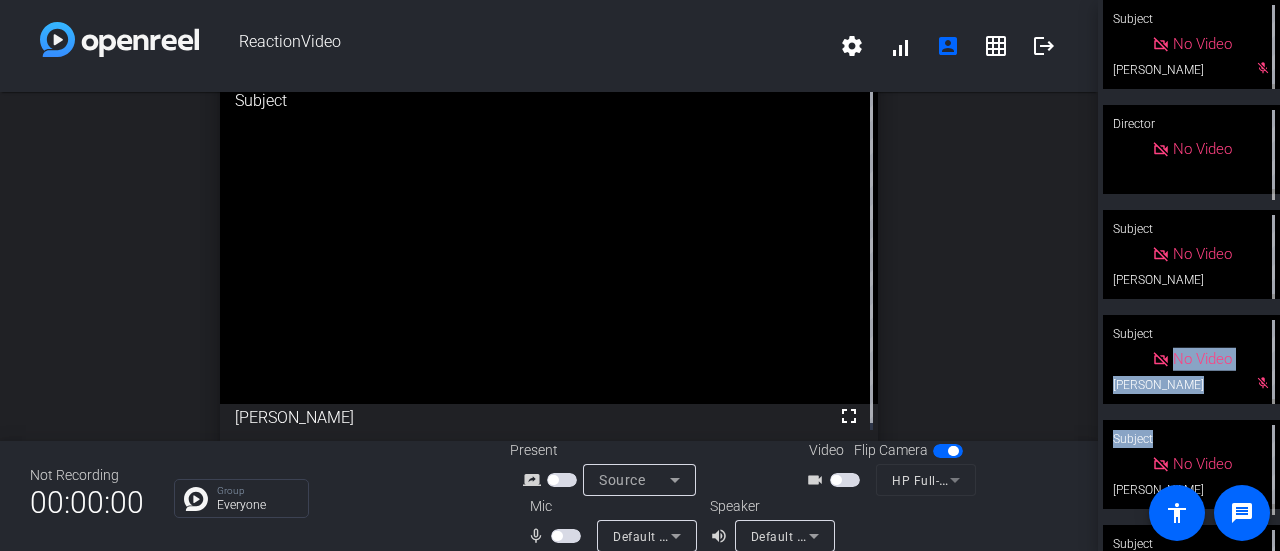 scroll, scrollTop: 184, scrollLeft: 0, axis: vertical 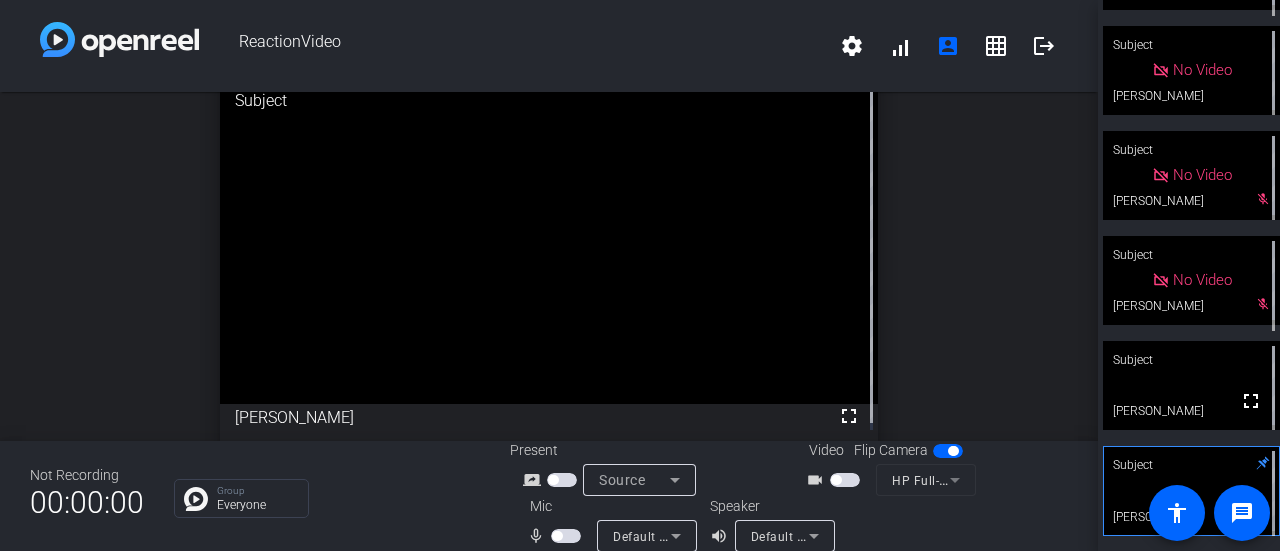 click on "open_in_new  Subject  fullscreen  [PERSON_NAME]" 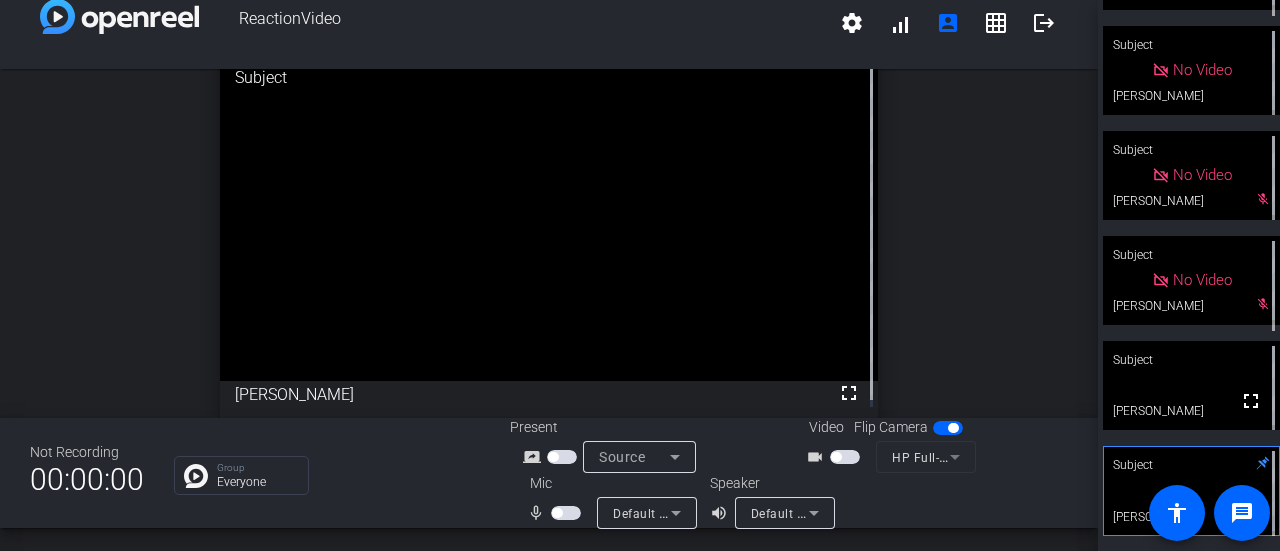 scroll, scrollTop: 0, scrollLeft: 0, axis: both 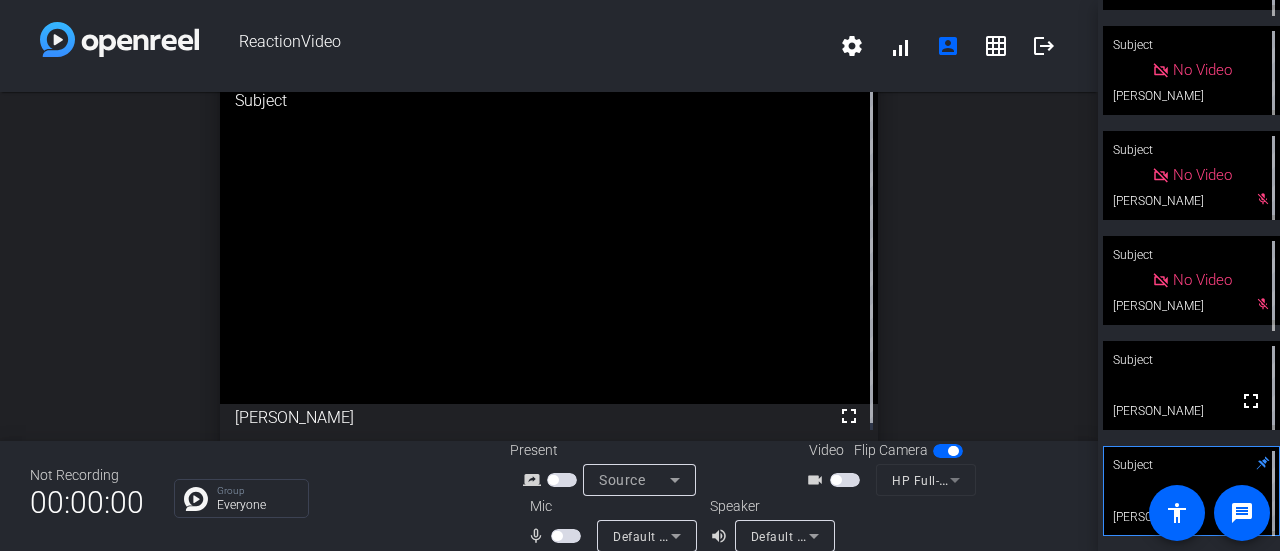 click at bounding box center (557, 536) 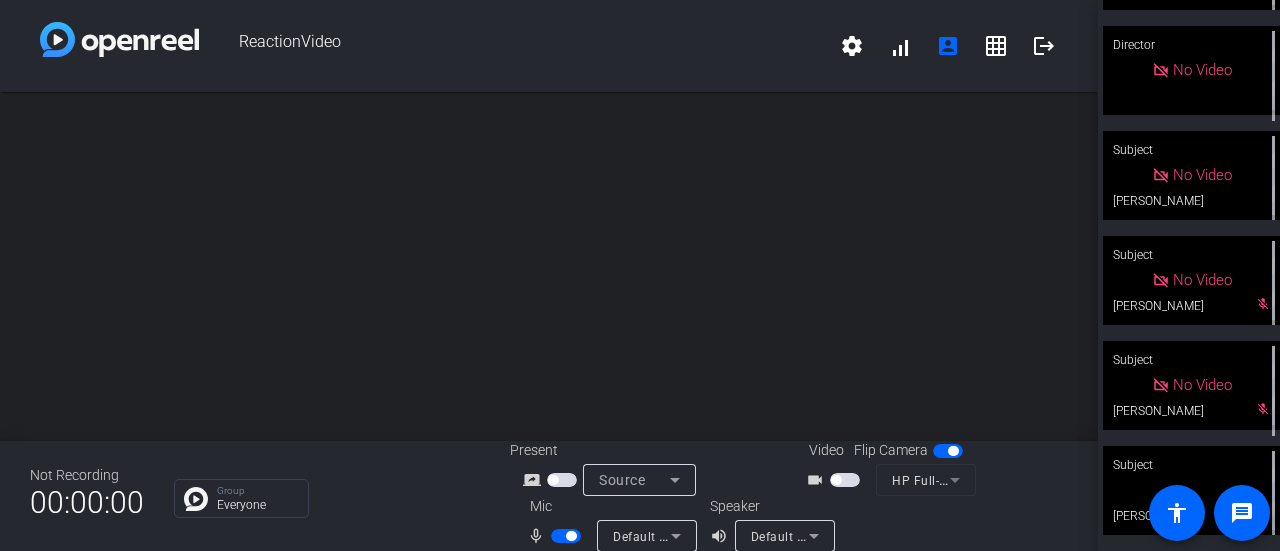 scroll, scrollTop: 0, scrollLeft: 0, axis: both 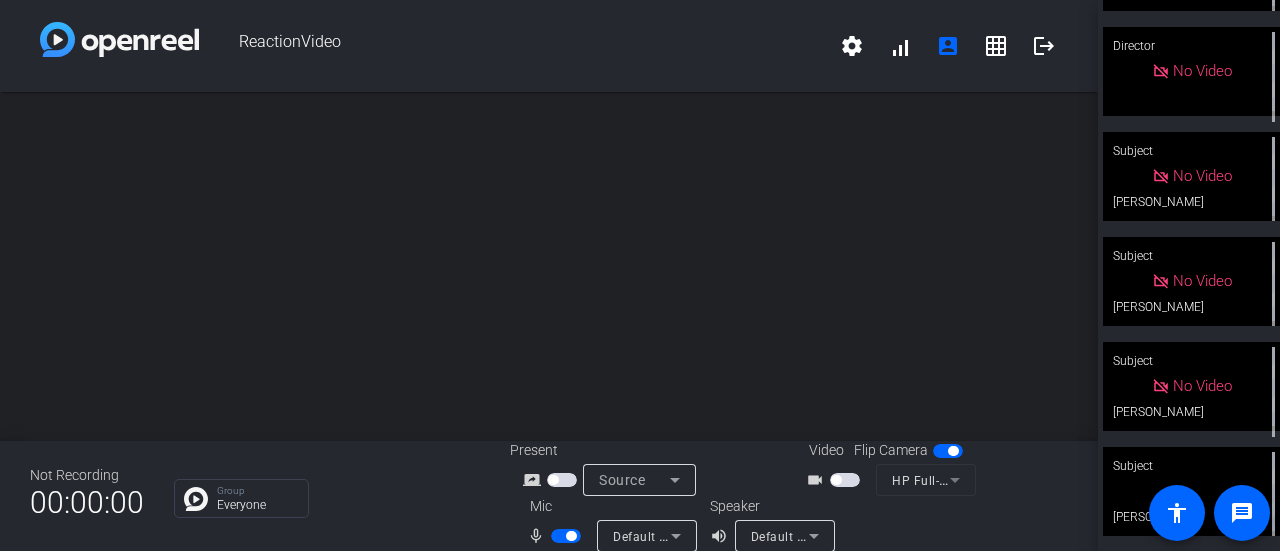click on "Subject" 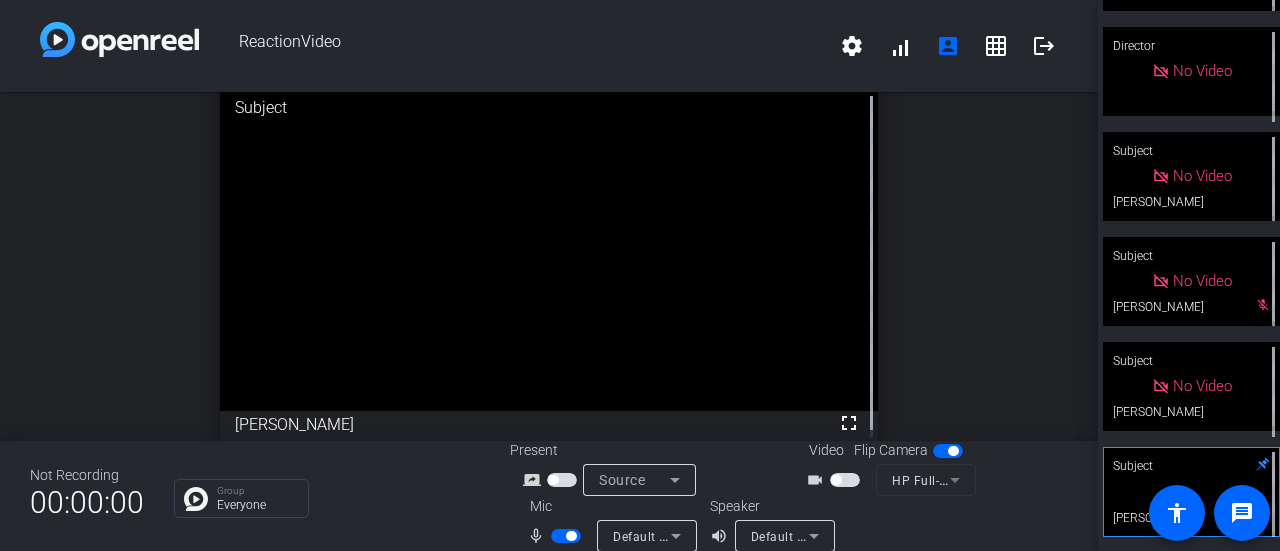 click at bounding box center [566, 536] 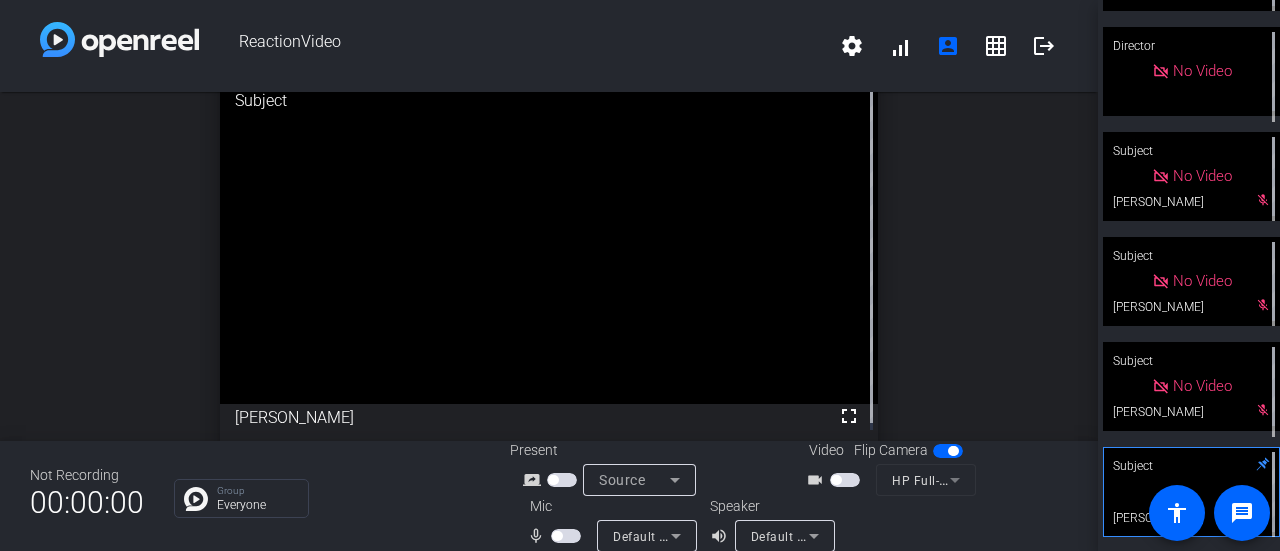 scroll, scrollTop: 0, scrollLeft: 0, axis: both 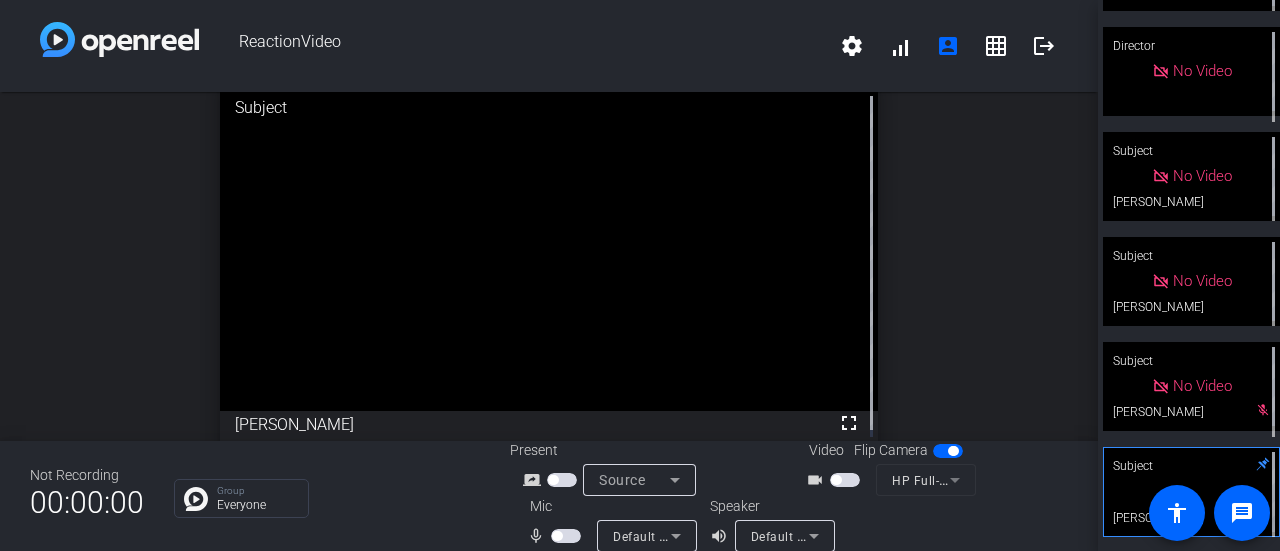 click at bounding box center [568, 535] 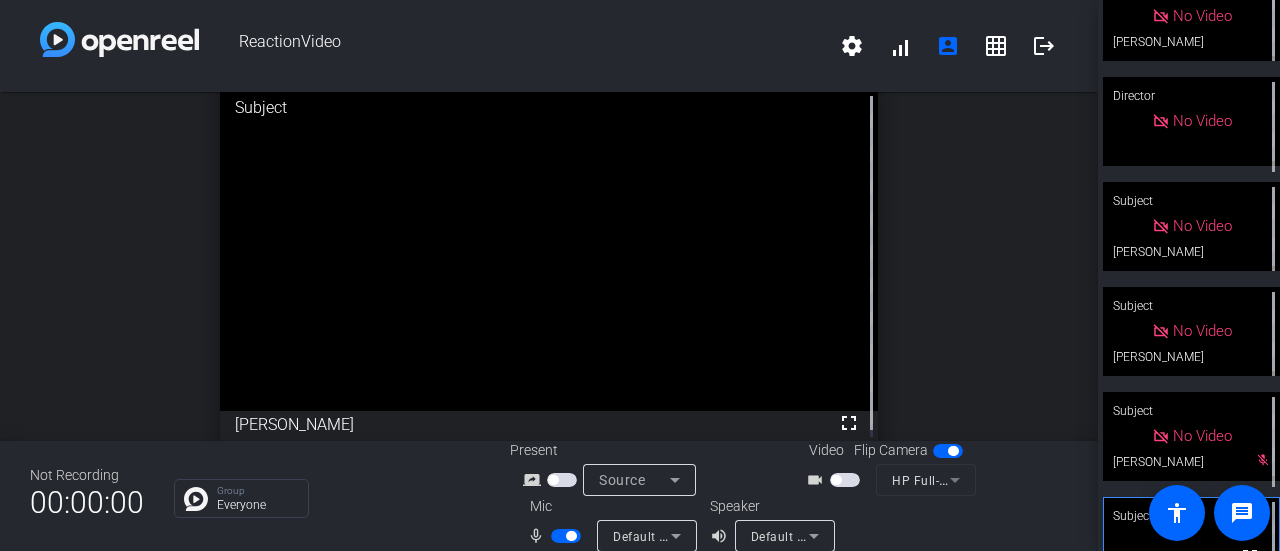 scroll, scrollTop: 0, scrollLeft: 0, axis: both 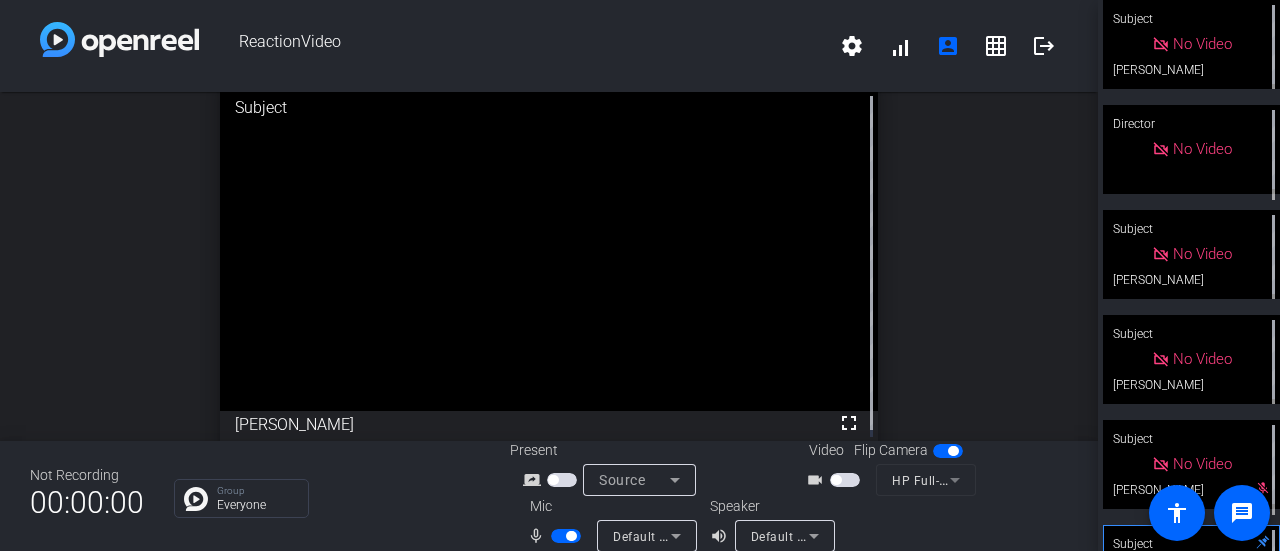 click at bounding box center (566, 536) 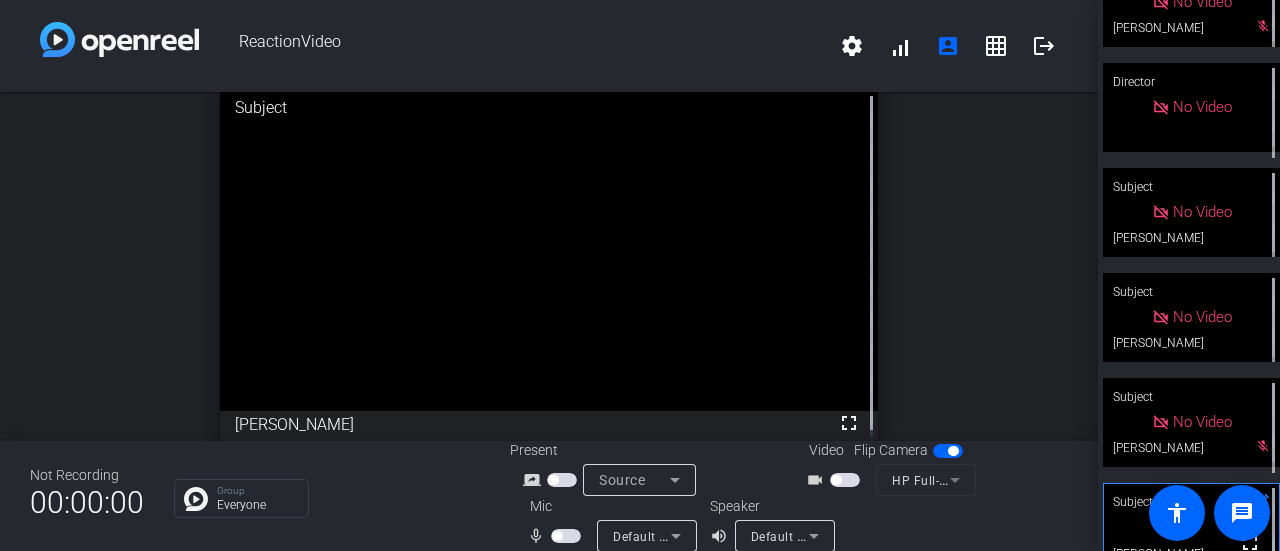 scroll, scrollTop: 78, scrollLeft: 0, axis: vertical 